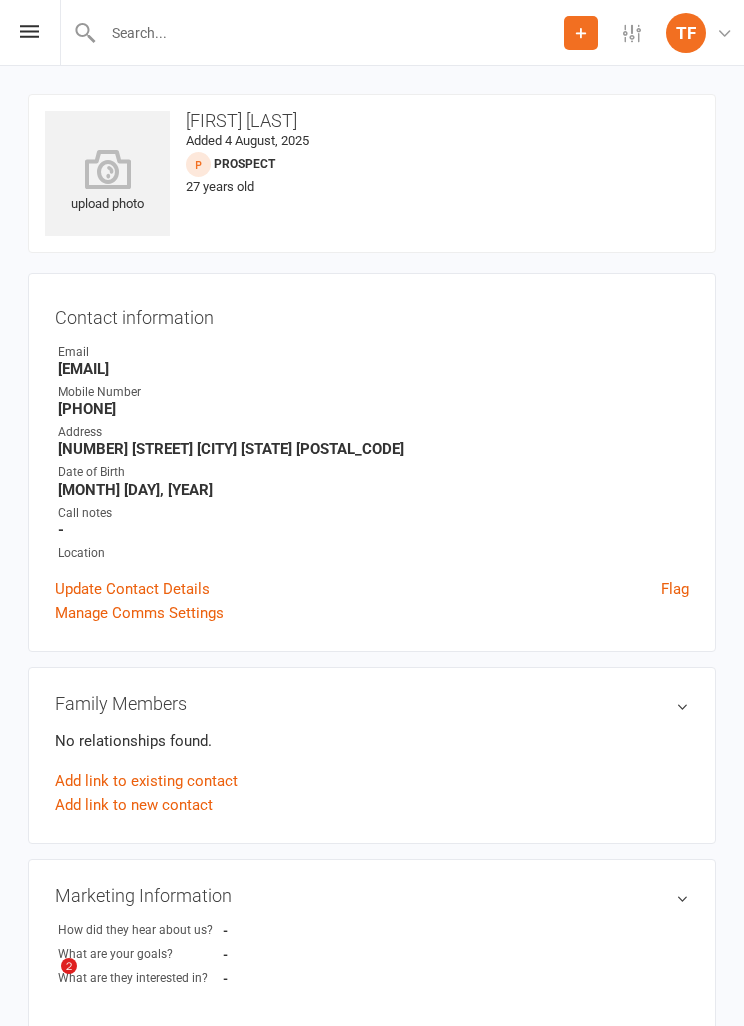 scroll, scrollTop: 64, scrollLeft: 0, axis: vertical 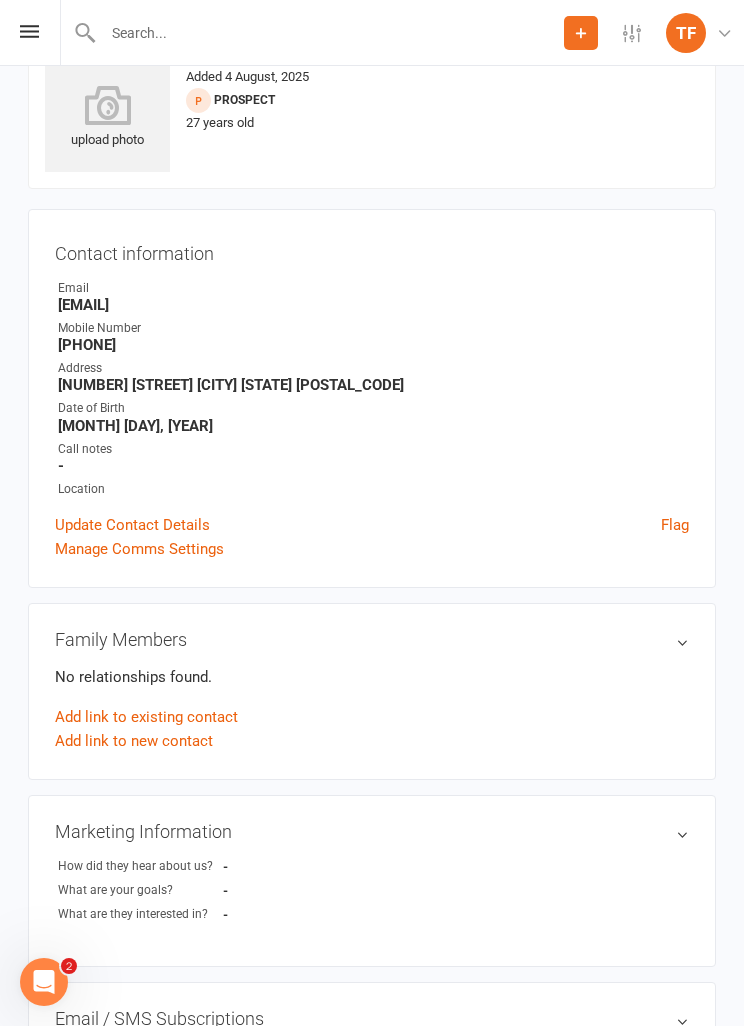click on "Prospect
Member
Non-attending contact
Class / event
Appointment
Grading event
Task
Membership plan
Bulk message
Add
Settings Membership Plans Event Templates Appointment Types Mobile App  Image Library Customize Contacts TF TFC Front Desk The Fight Centre Brisbane My profile Help Terms & conditions  Privacy policy  Sign out" at bounding box center (372, 33) 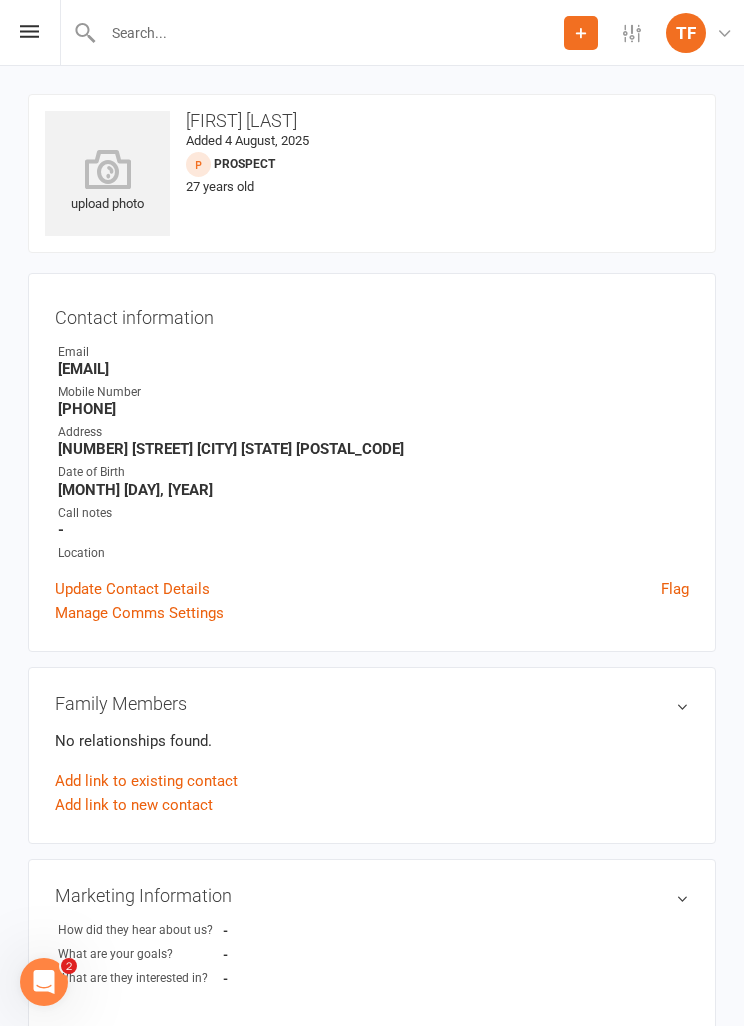 click at bounding box center (29, 31) 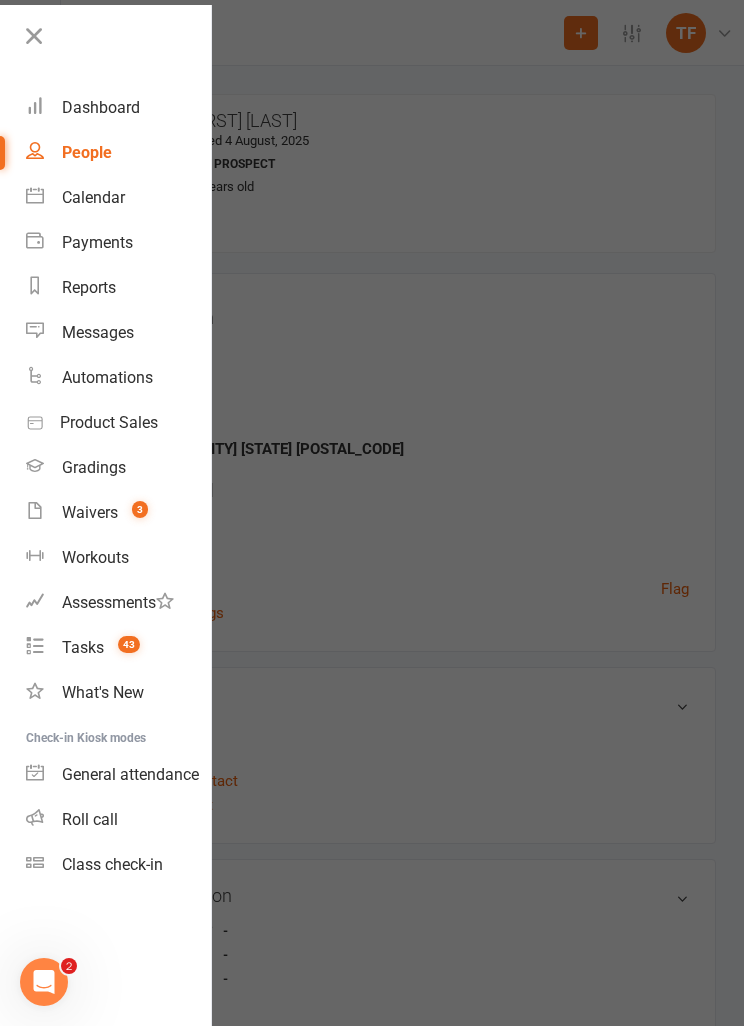 click on "Waivers" at bounding box center (90, 512) 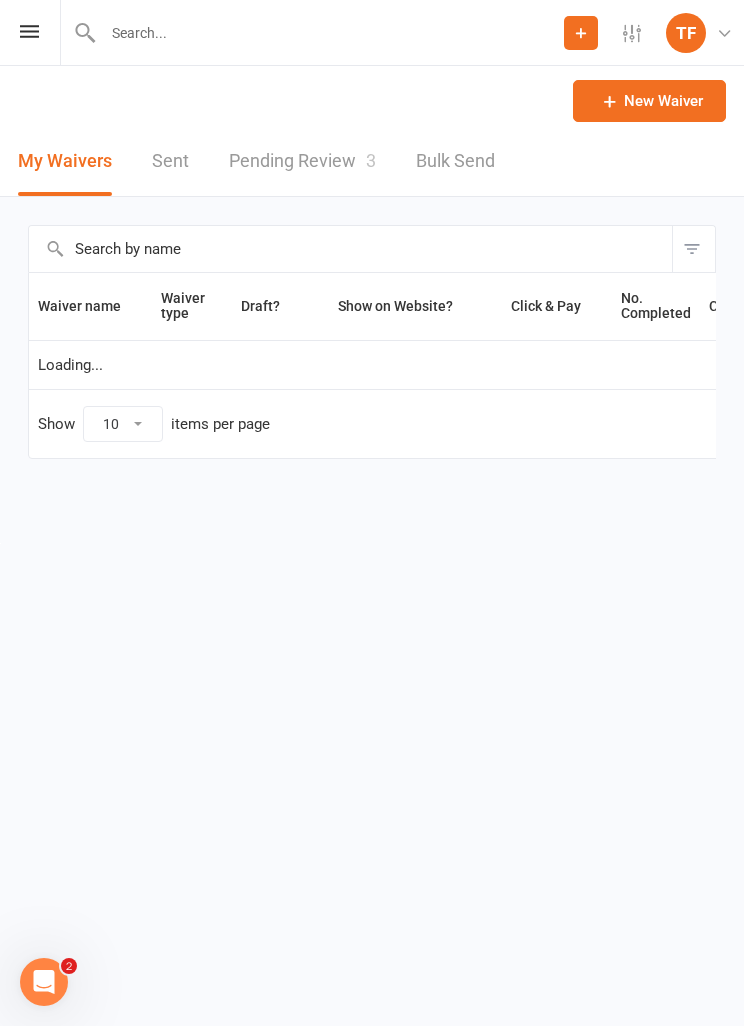 click on "Pending Review 3" at bounding box center (302, 161) 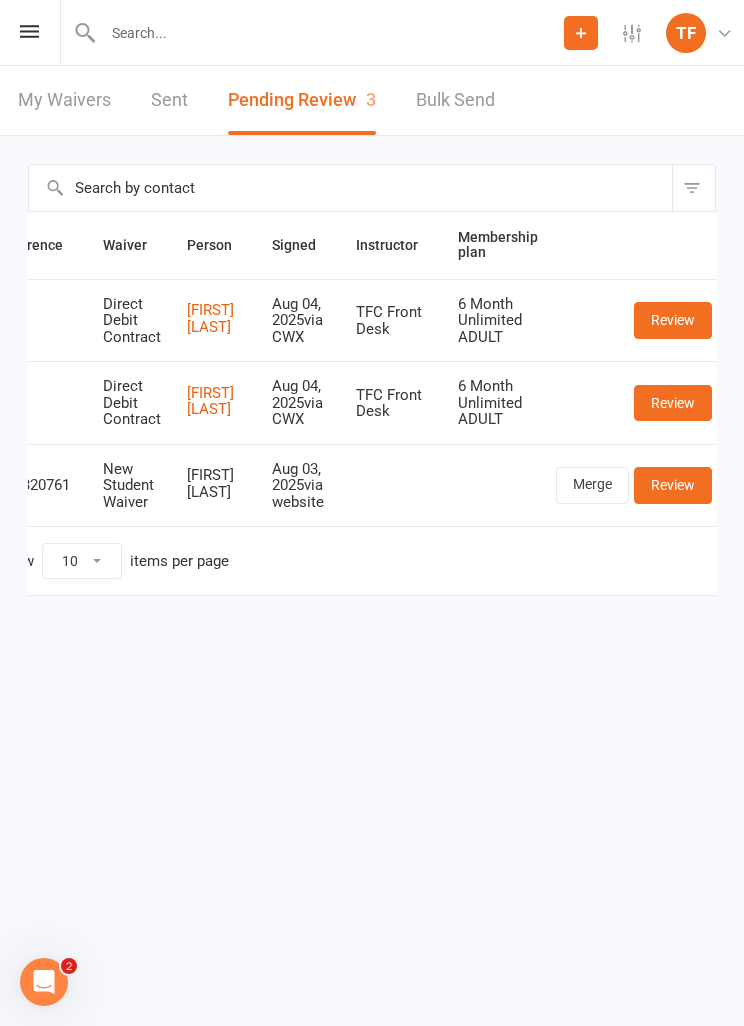 scroll, scrollTop: 0, scrollLeft: 40, axis: horizontal 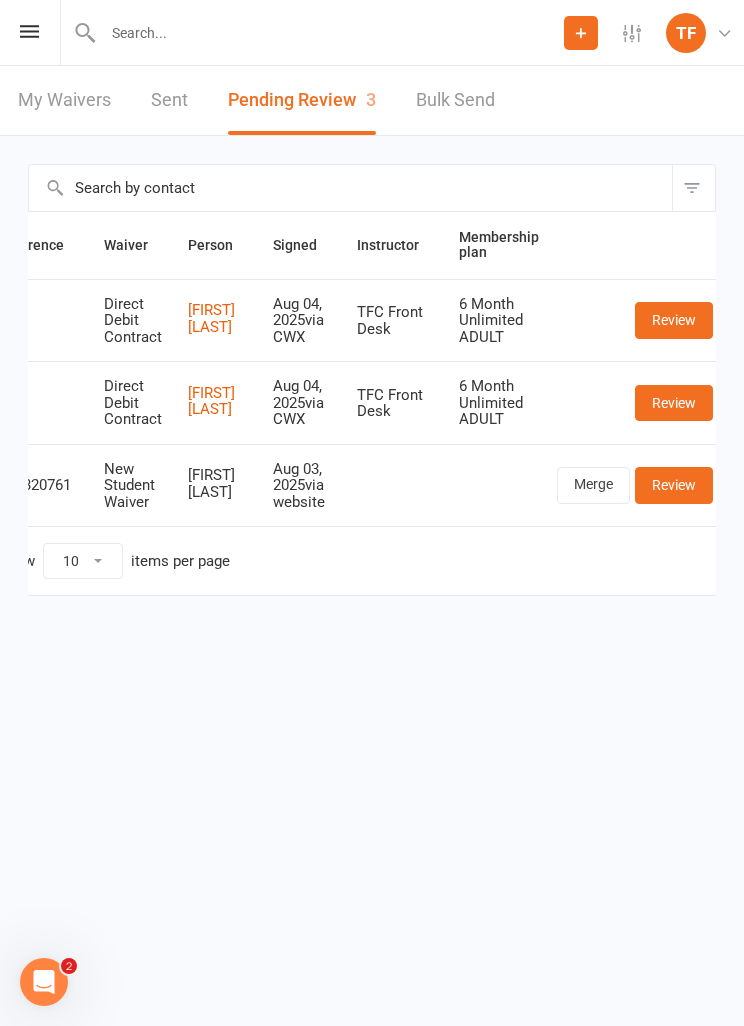 click on "Review" at bounding box center (674, 485) 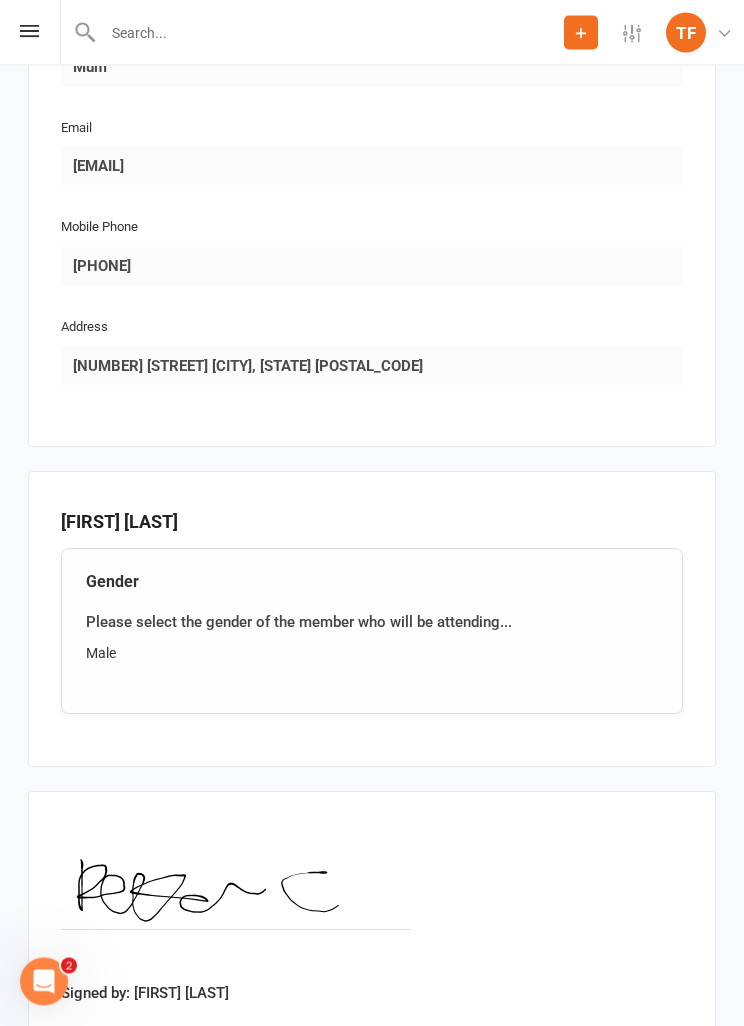 scroll, scrollTop: 1643, scrollLeft: 0, axis: vertical 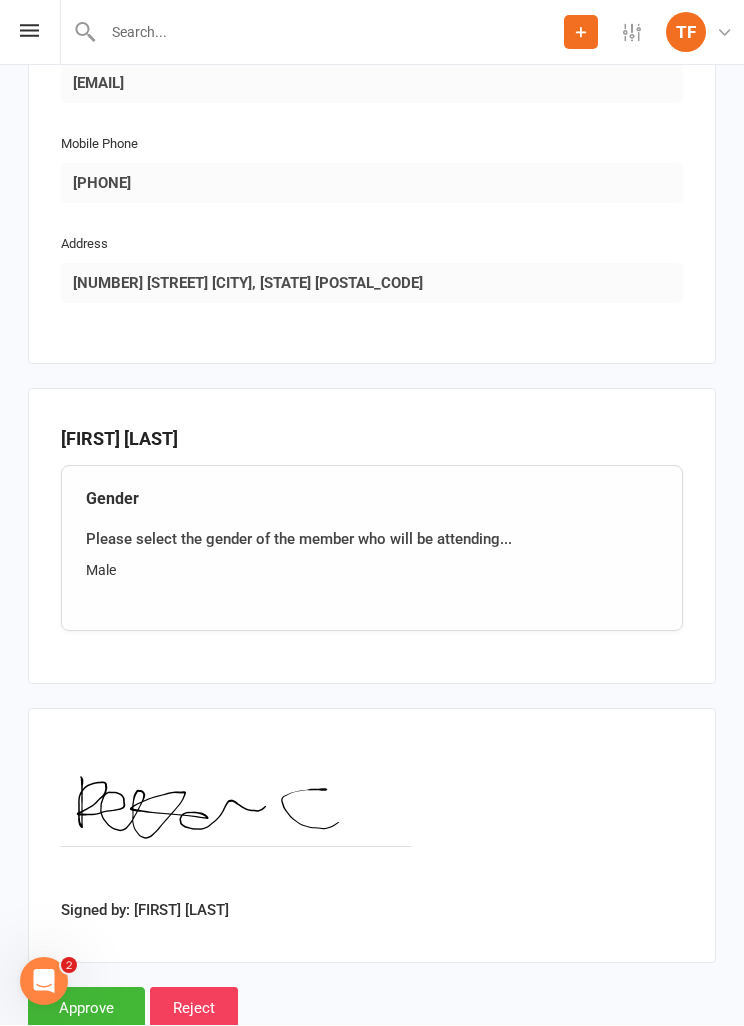 click on "Approve" at bounding box center (86, 1009) 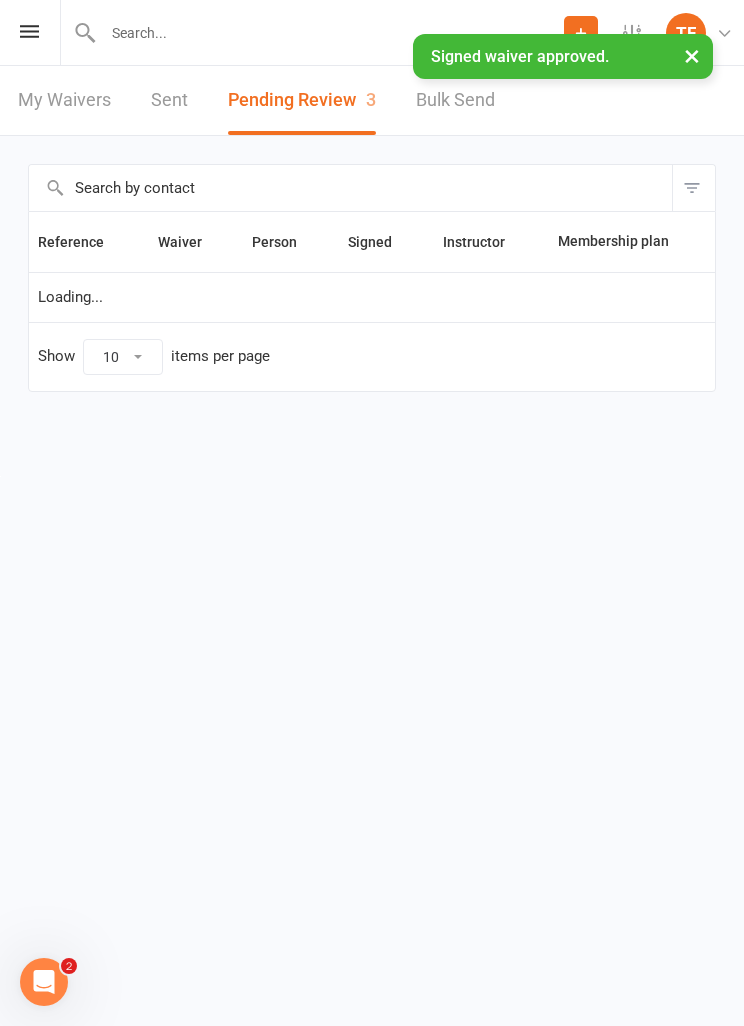 scroll, scrollTop: 0, scrollLeft: 0, axis: both 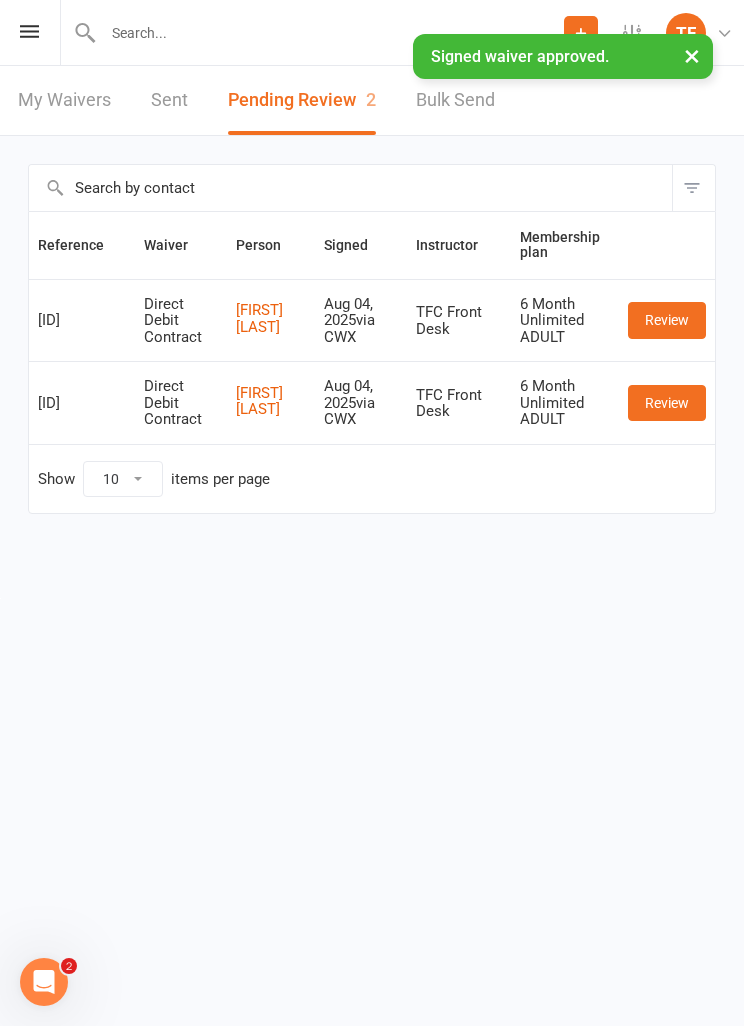 click at bounding box center (29, 31) 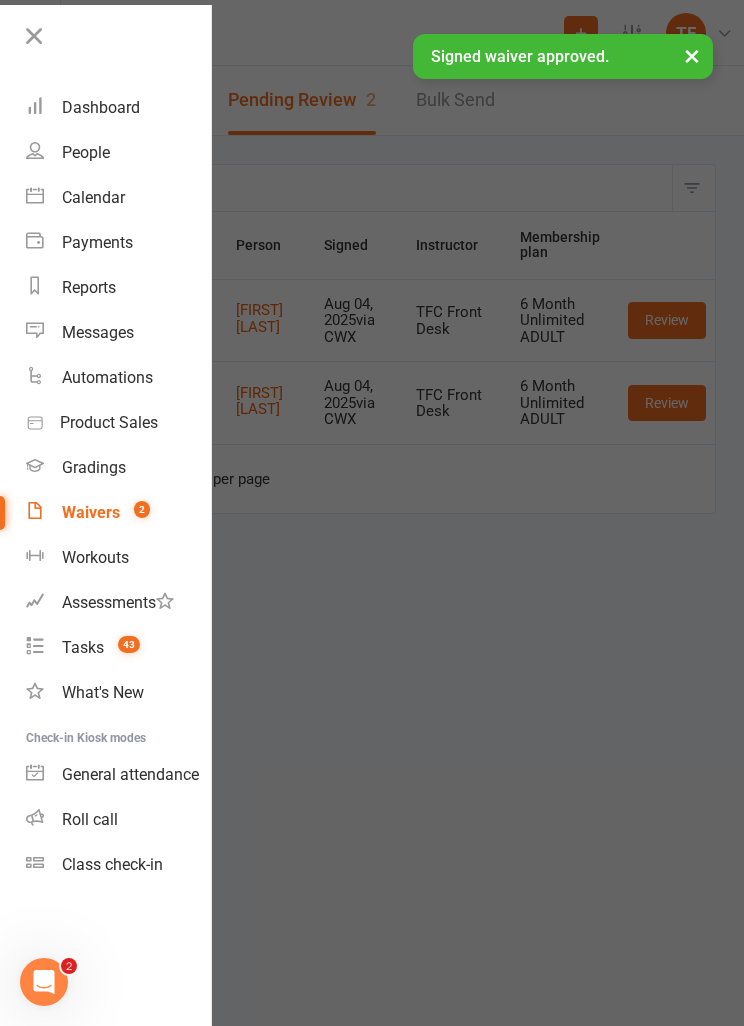 click on "People" at bounding box center [86, 152] 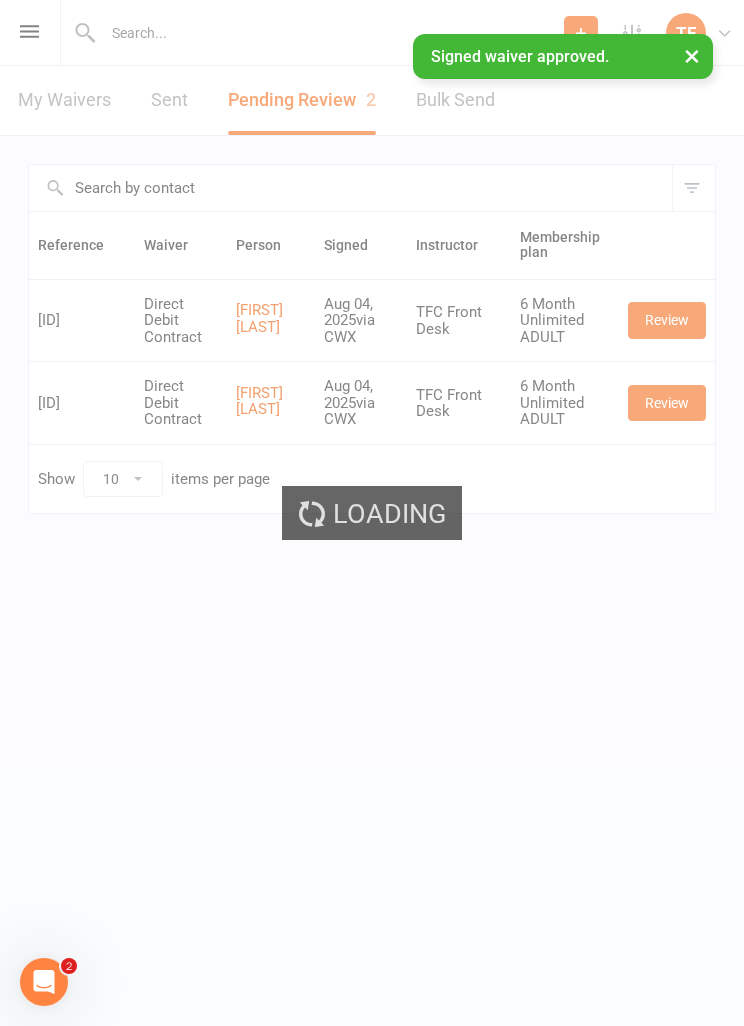 select on "25" 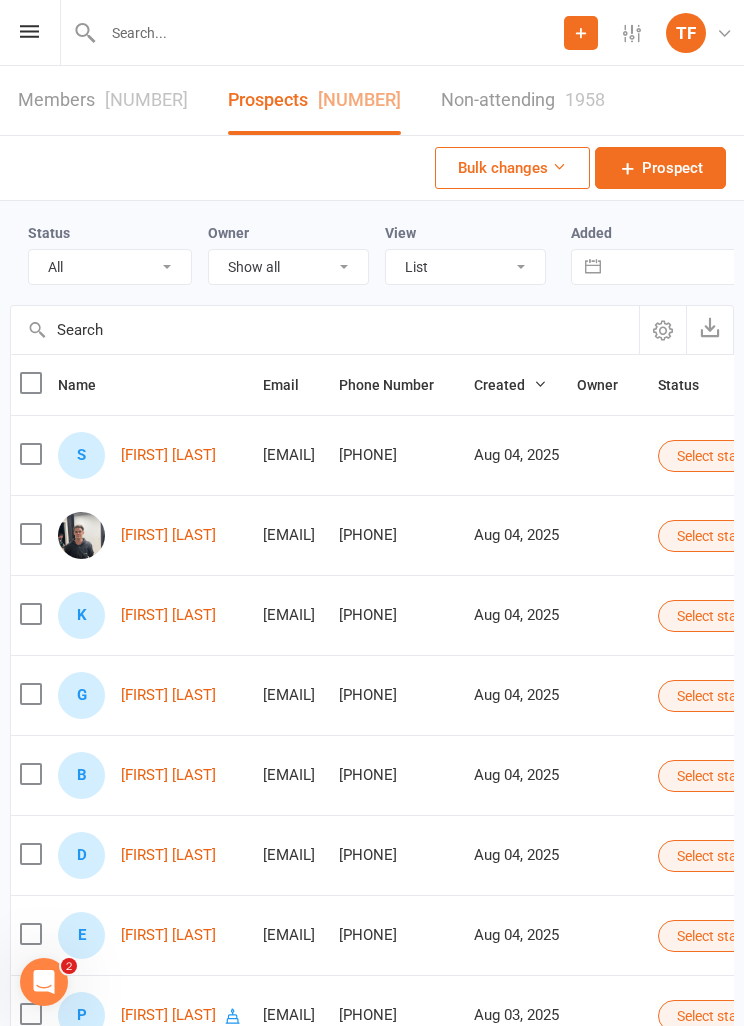 click on "[TYPE] [NUMBER]" at bounding box center (103, 100) 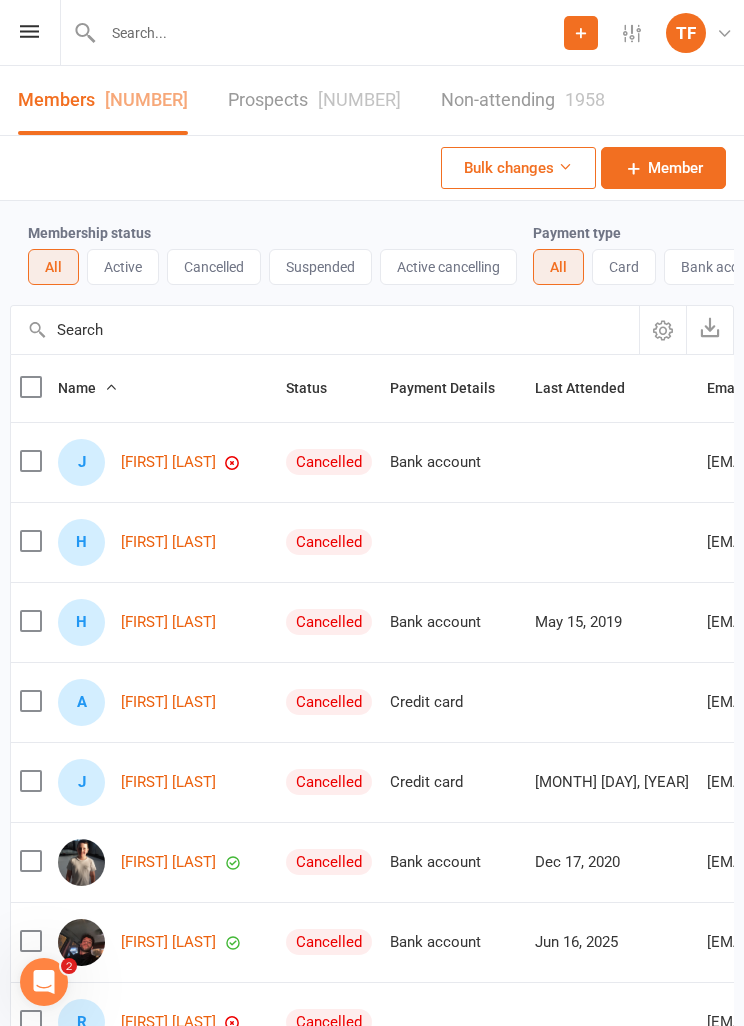 click on "[TYPE] [NUMBER]" at bounding box center [314, 100] 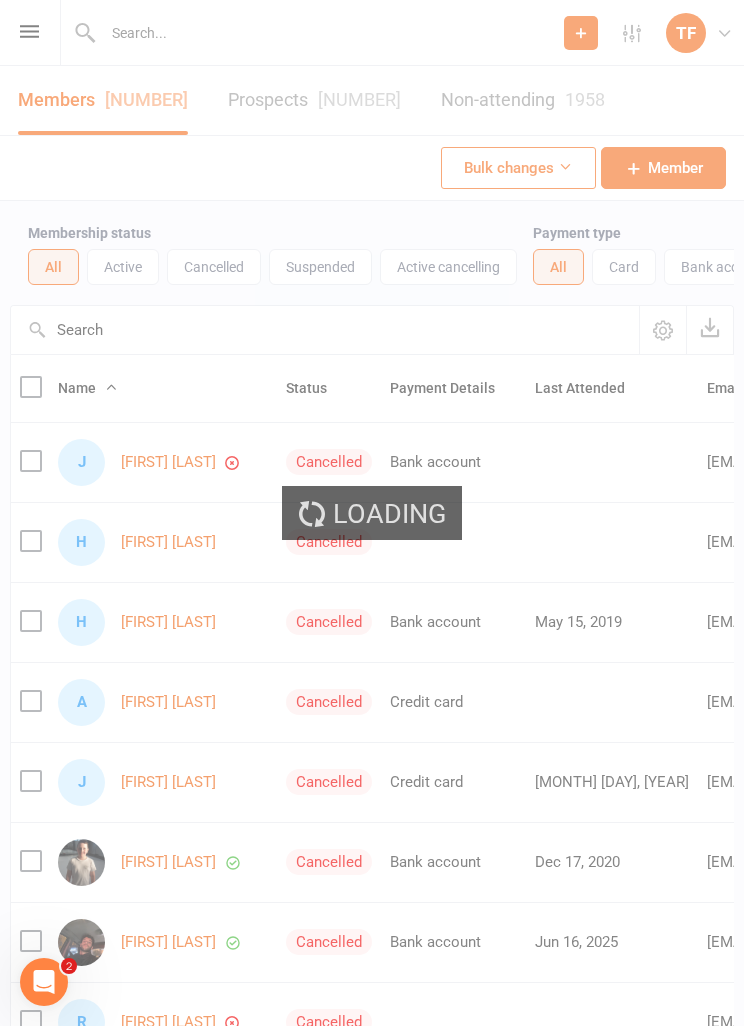 select on "25" 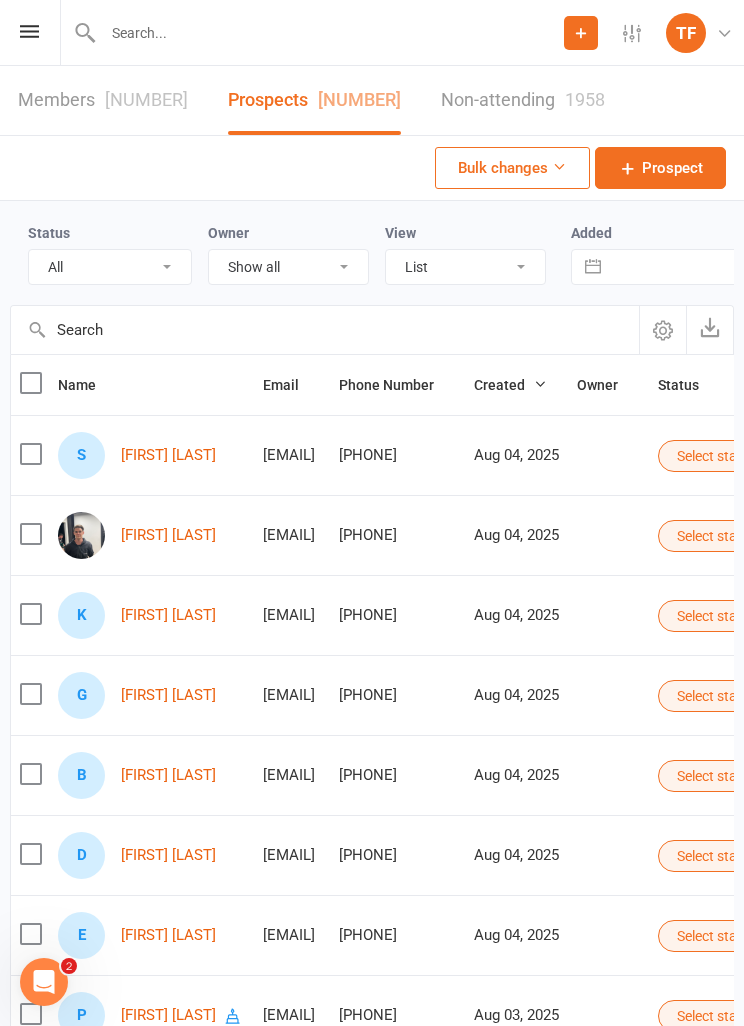 click at bounding box center [325, 330] 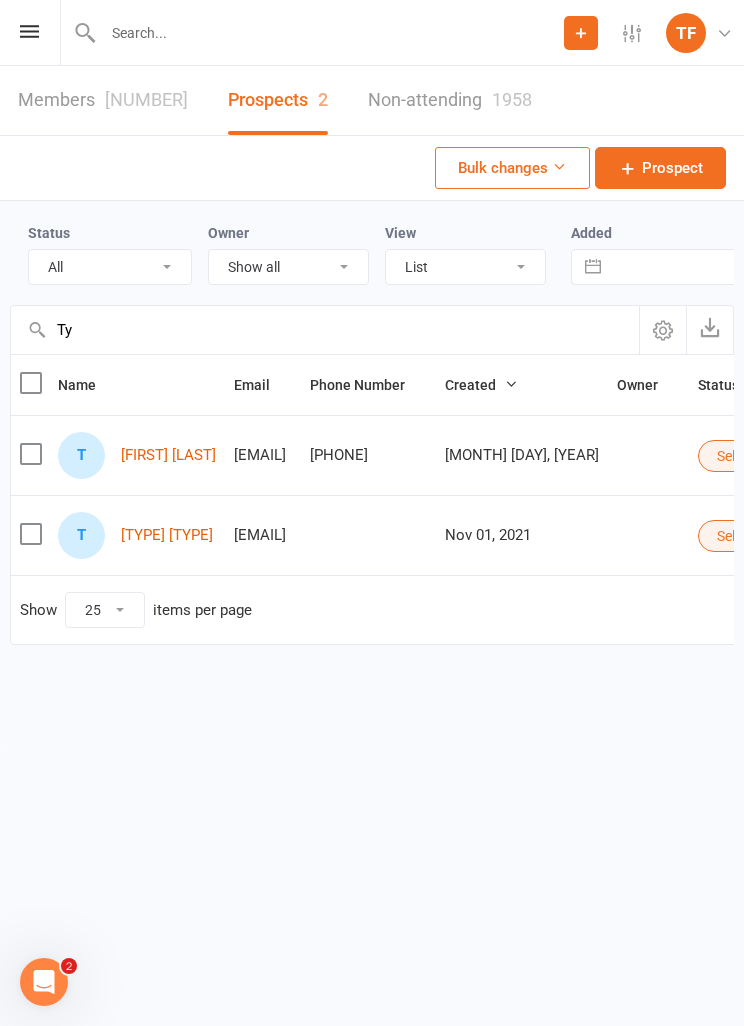 type on "T" 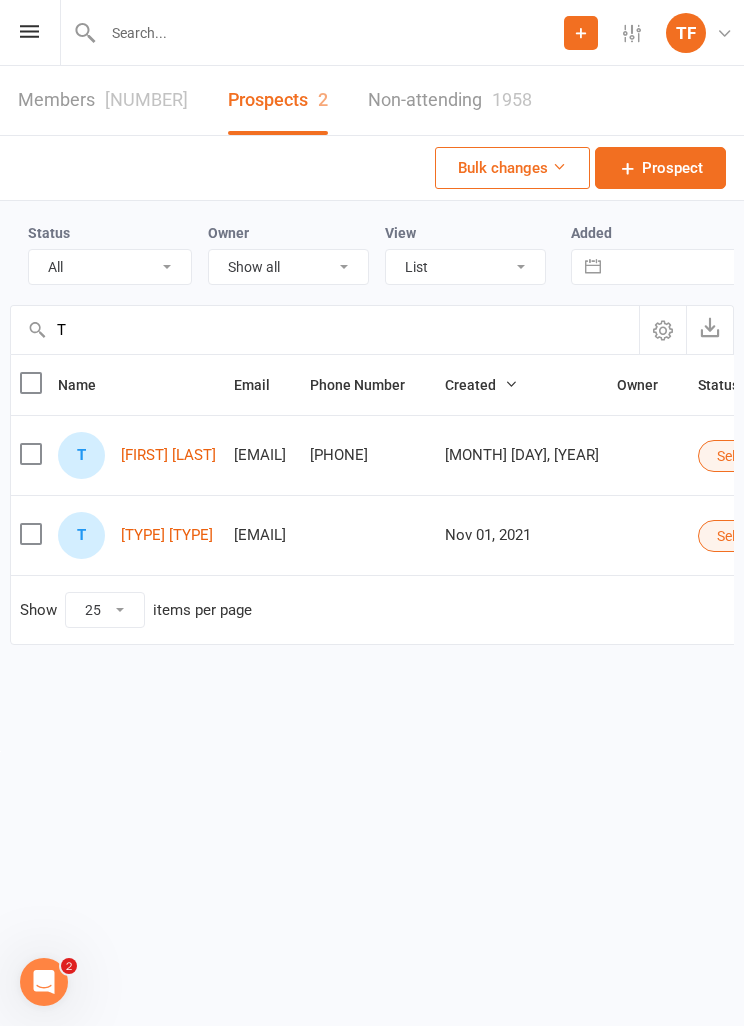 type 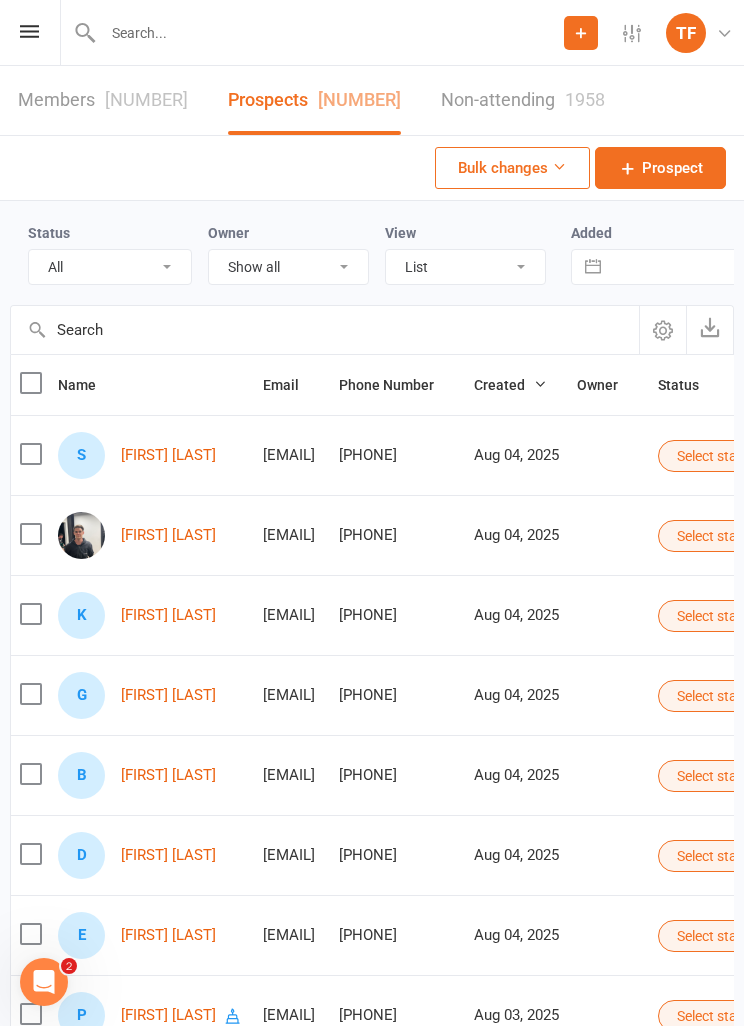 click on "Prospect
Member
Non-attending contact
Class / event
Appointment
Grading event
Task
Membership plan
Bulk message
Add
Settings Membership Plans Event Templates Appointment Types Mobile App  Image Library Customize Contacts TF TFC Front Desk The Fight Centre Brisbane My profile Help Terms & conditions  Privacy policy  Sign out" at bounding box center (372, 33) 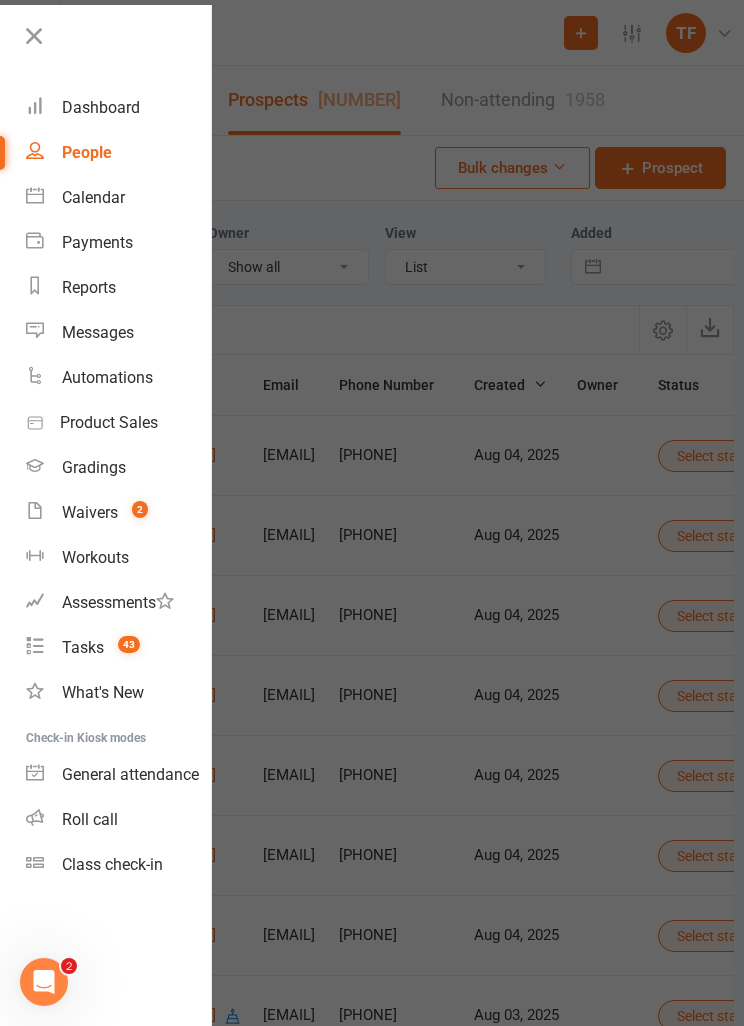 click on "Waivers   2" at bounding box center [118, 512] 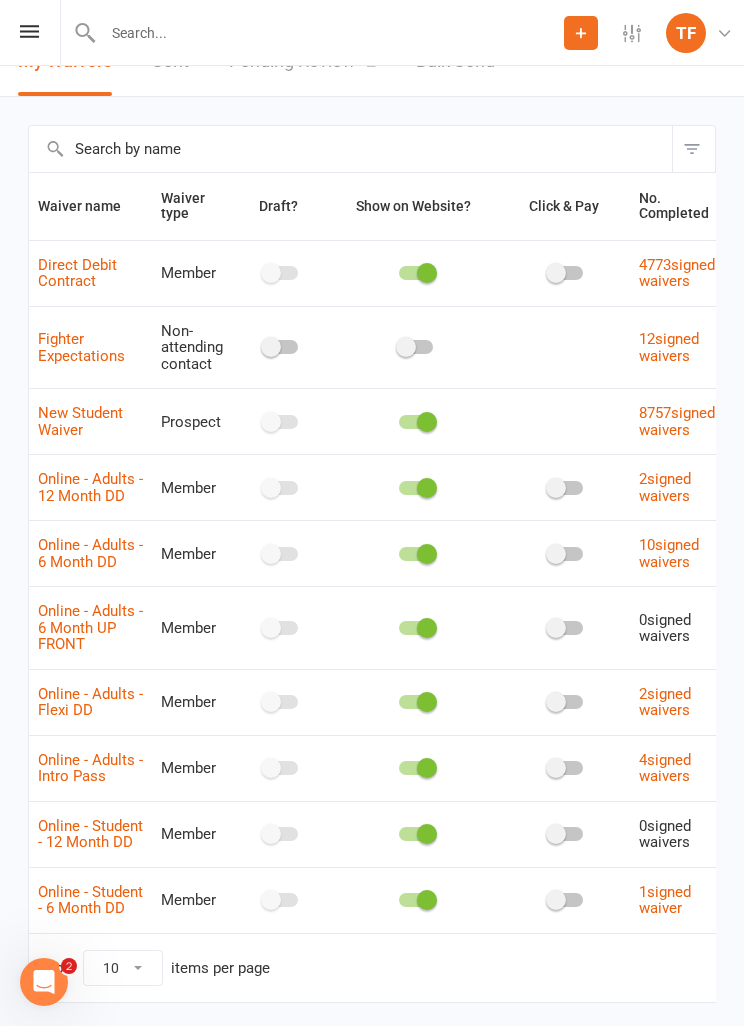 scroll, scrollTop: 0, scrollLeft: 0, axis: both 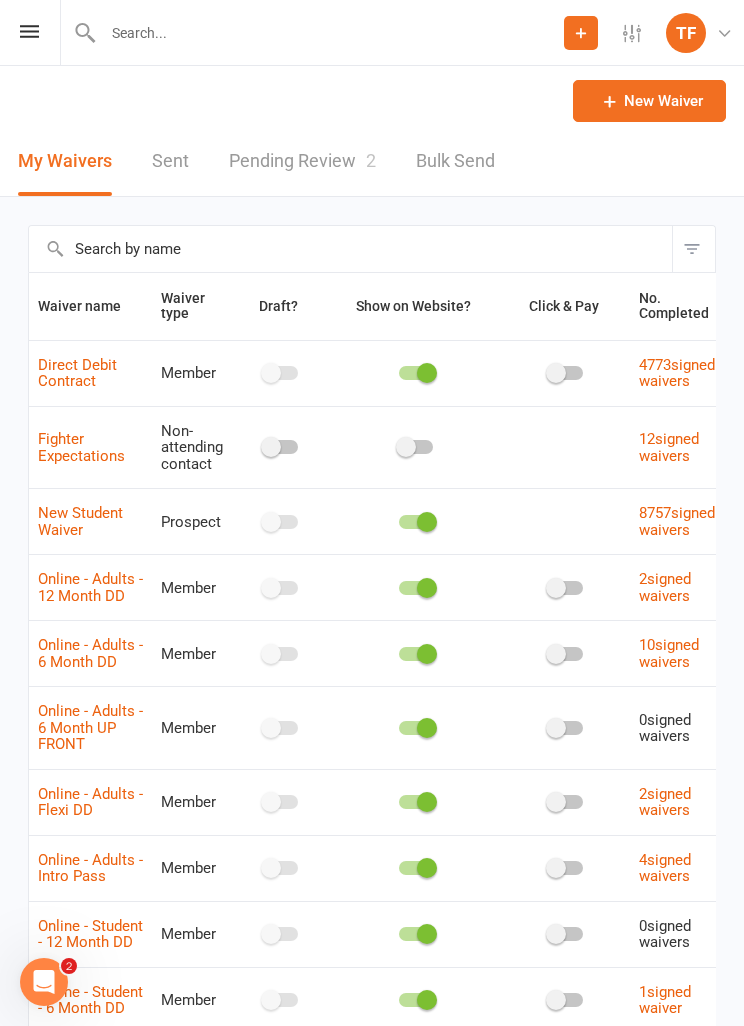 click on "Pending Review 2" at bounding box center (302, 161) 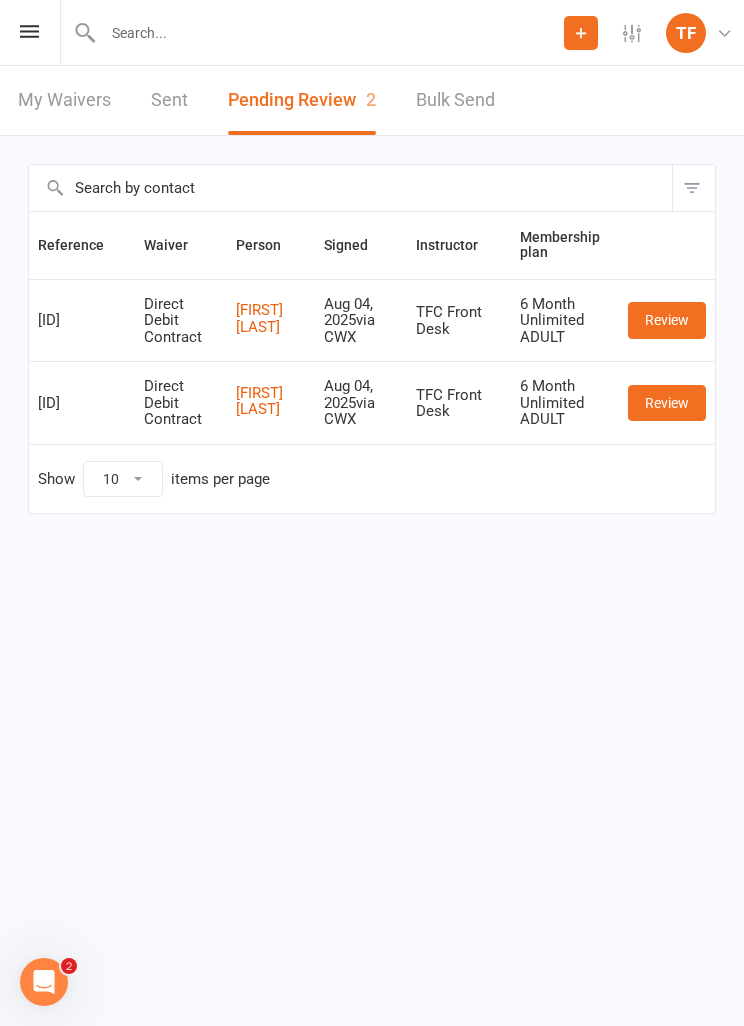 click at bounding box center [29, 31] 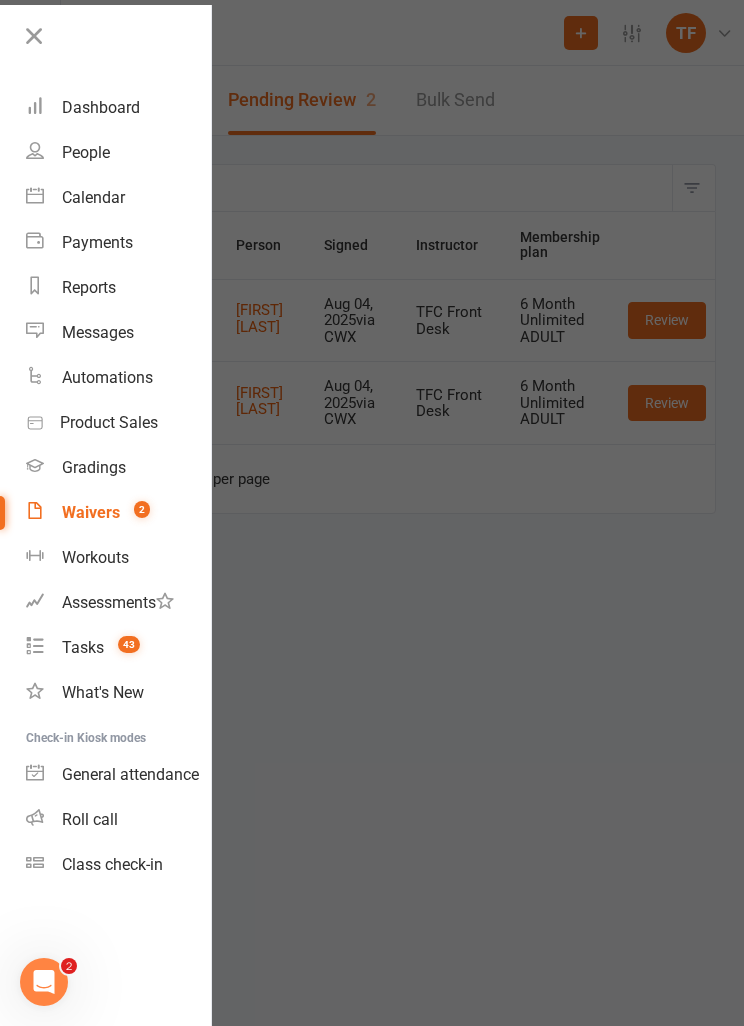 click on "People" at bounding box center (118, 152) 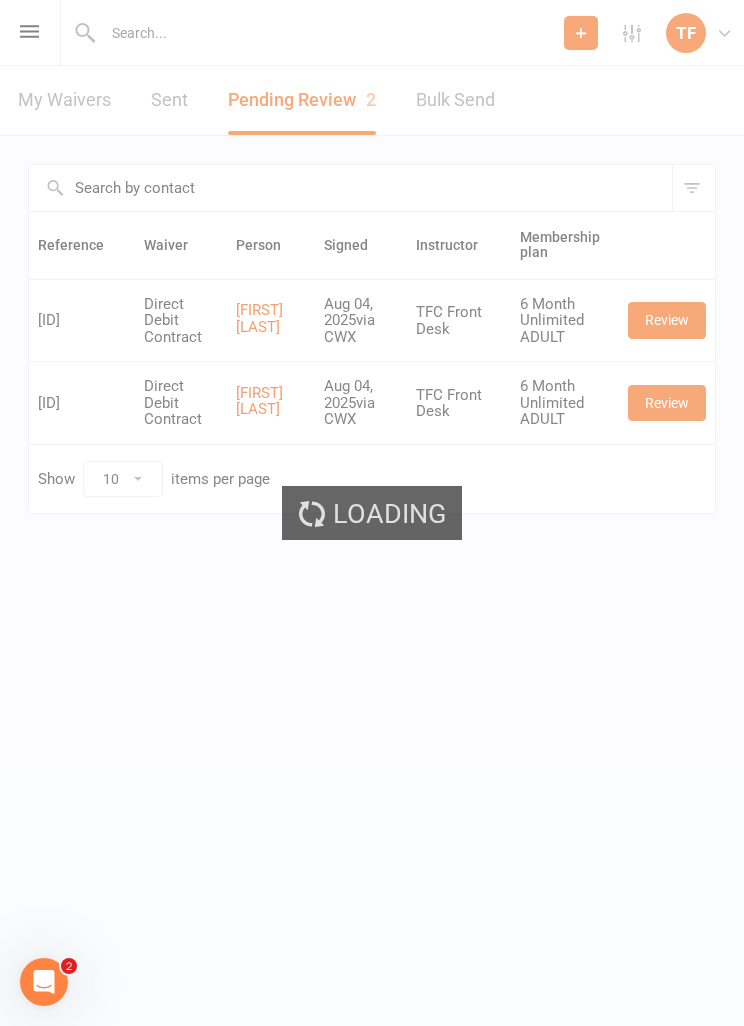select on "25" 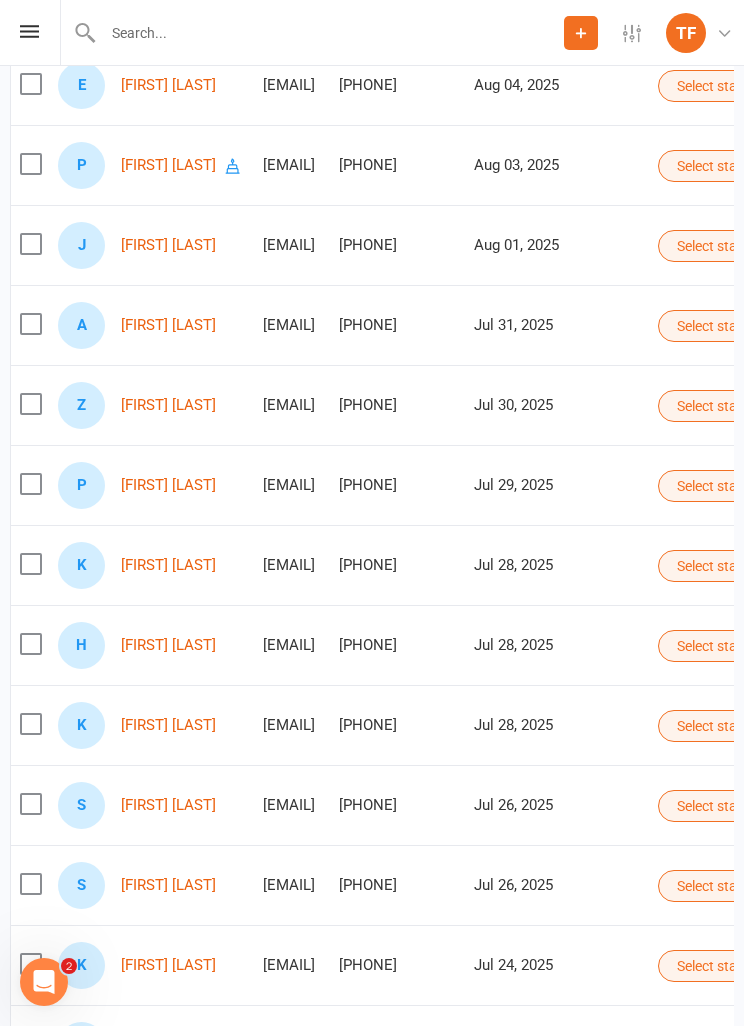scroll, scrollTop: 848, scrollLeft: 0, axis: vertical 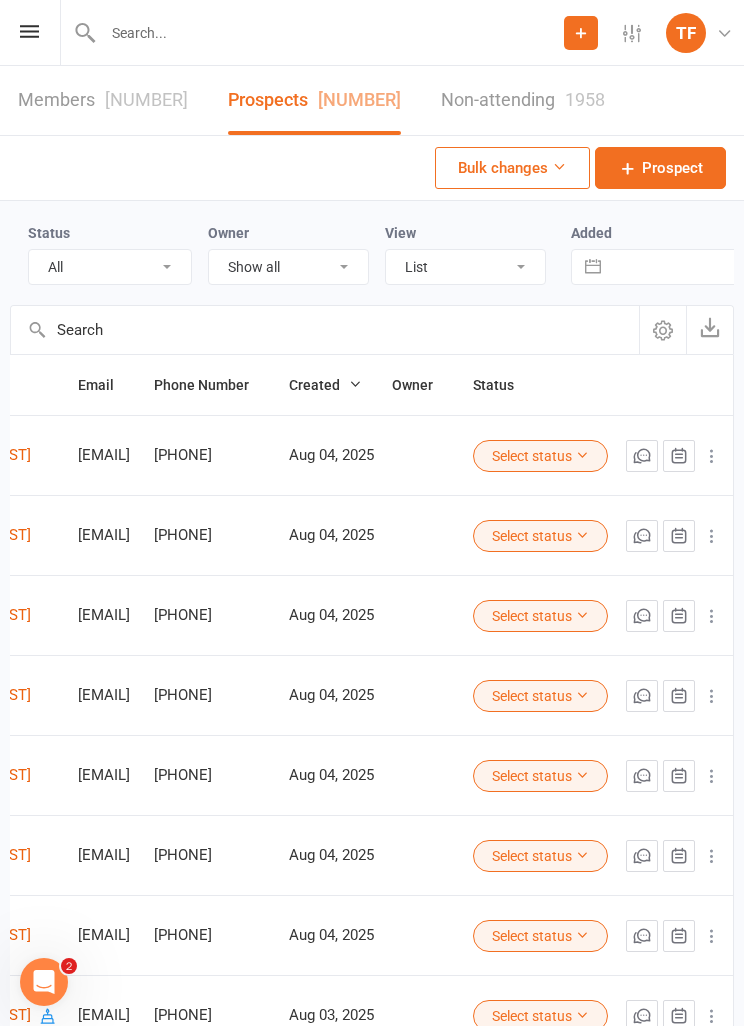 click on "Prospect
Member
Non-attending contact
Class / event
Appointment
Grading event
Task
Membership plan
Bulk message
Add
Settings Membership Plans Event Templates Appointment Types Mobile App  Image Library Customize Contacts TF TFC Front Desk The Fight Centre Brisbane My profile Help Terms & conditions  Privacy policy  Sign out" at bounding box center (372, 33) 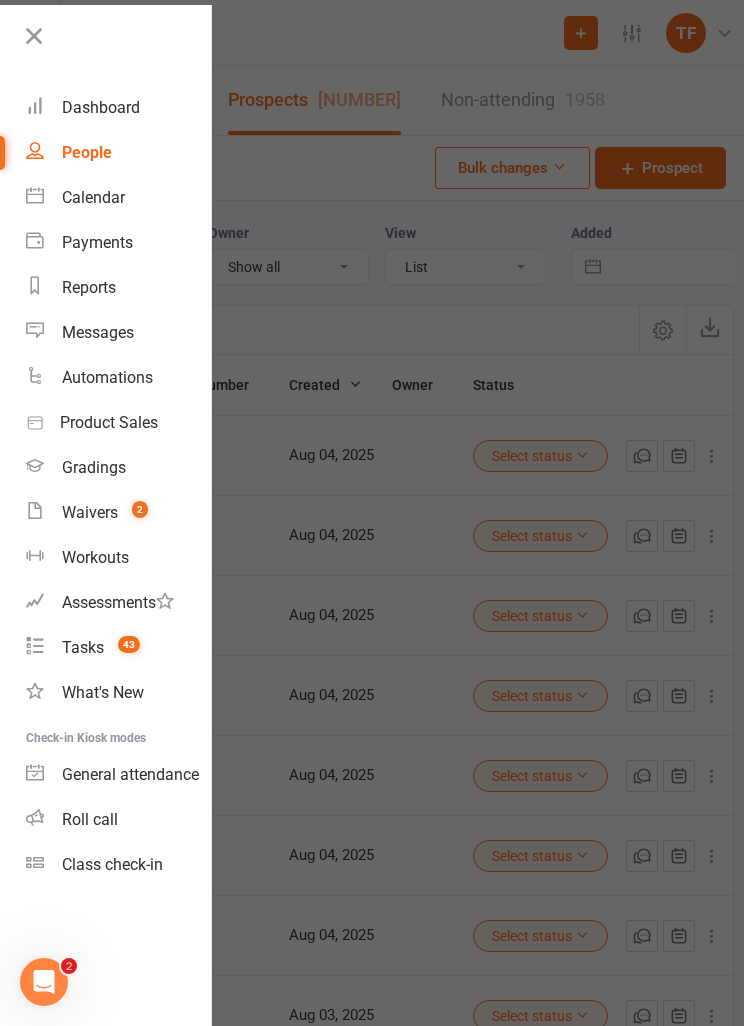 click on "Dashboard" at bounding box center [118, 107] 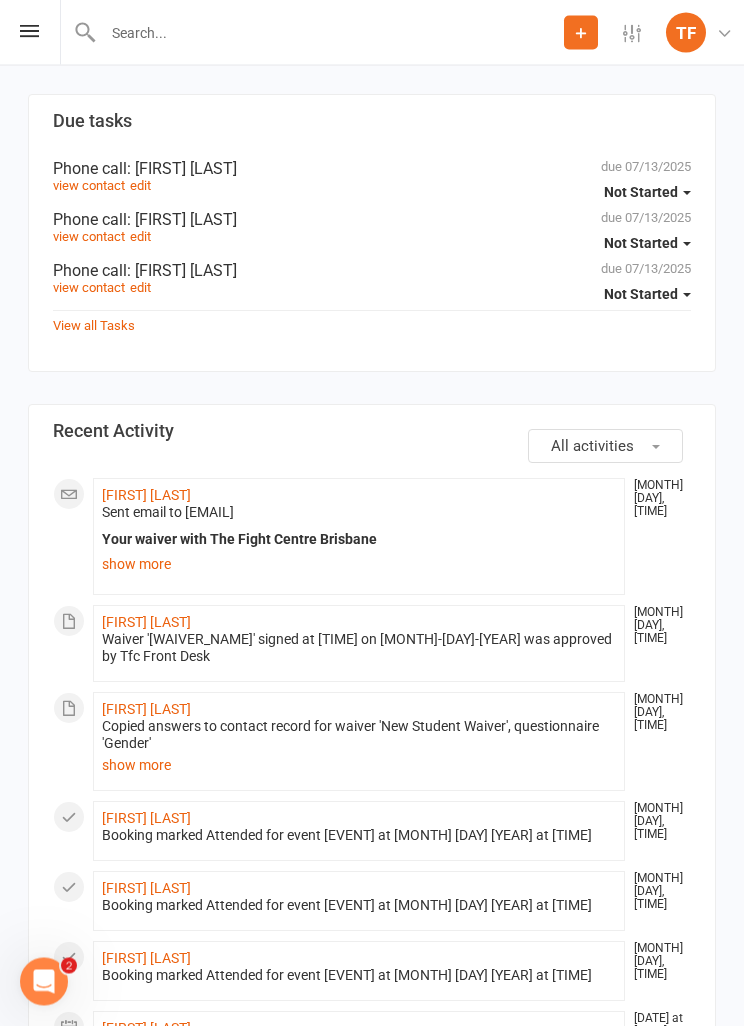 scroll, scrollTop: 1584, scrollLeft: 0, axis: vertical 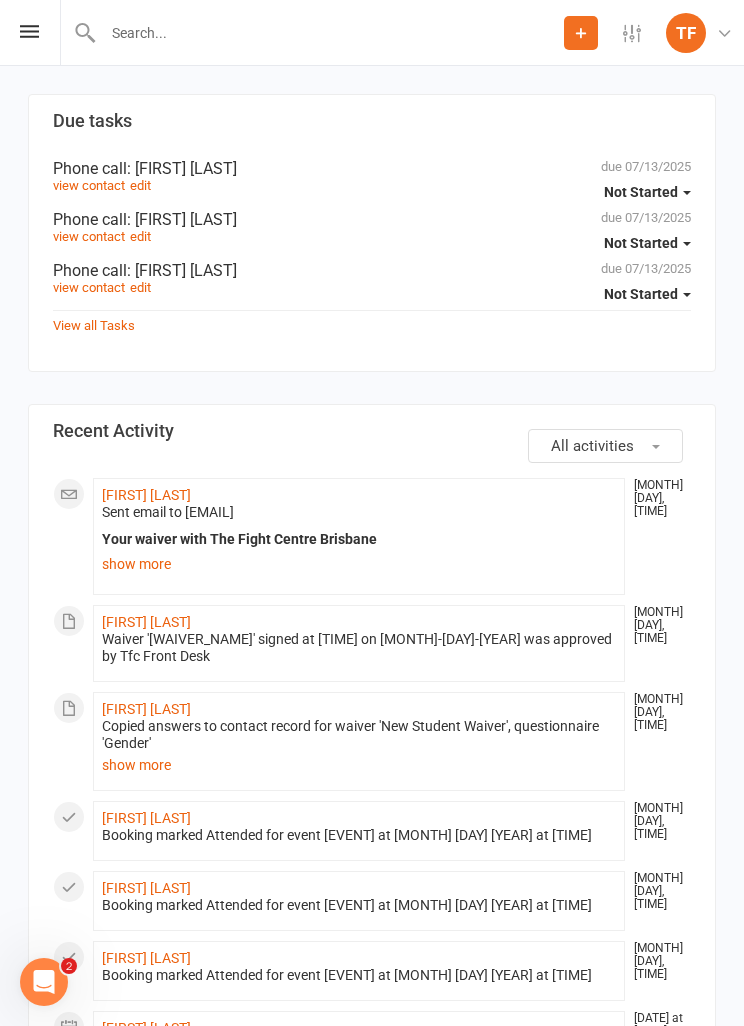 click on "[FIRST] [LAST]" 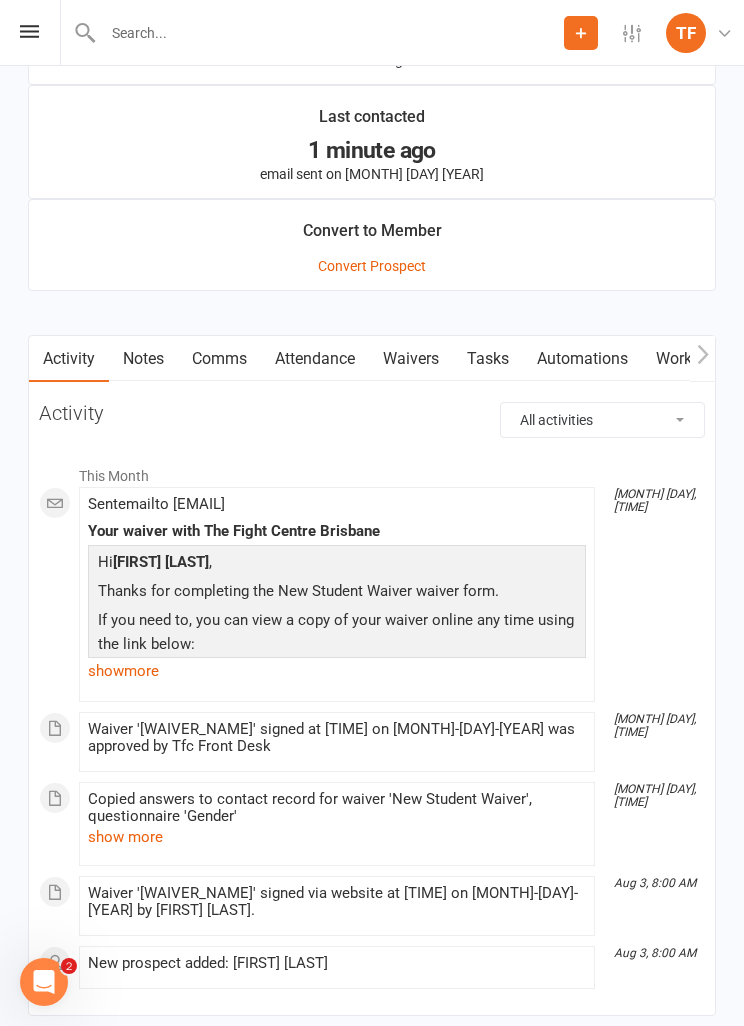scroll, scrollTop: 2054, scrollLeft: 0, axis: vertical 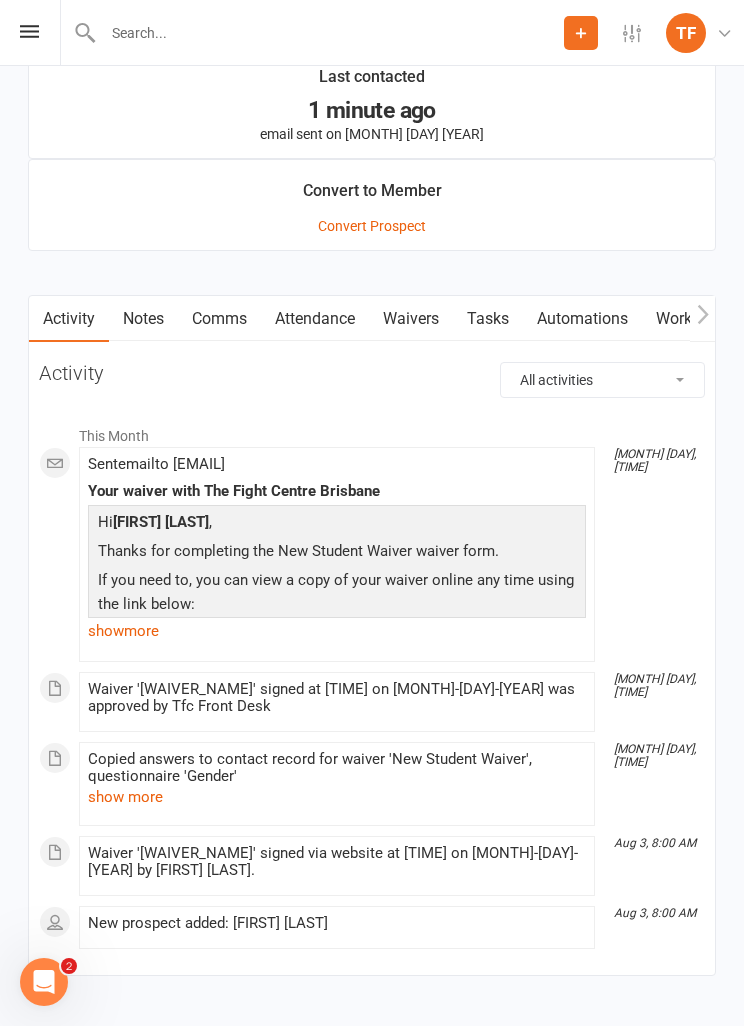 click on "Waivers" at bounding box center [411, 319] 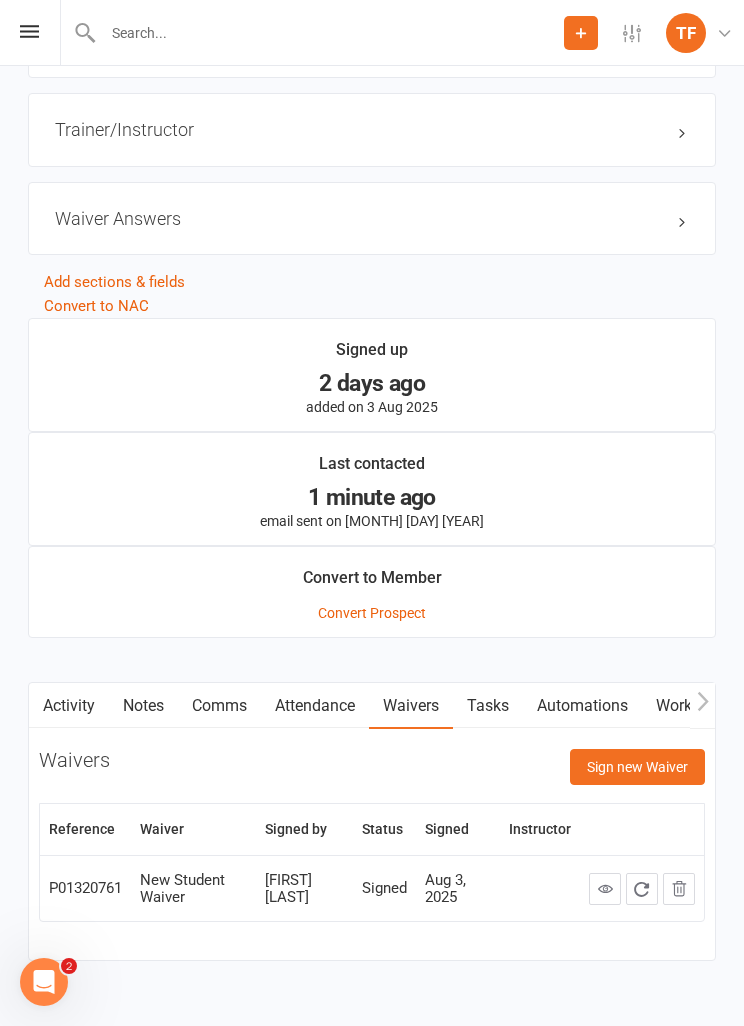 scroll, scrollTop: 1669, scrollLeft: 0, axis: vertical 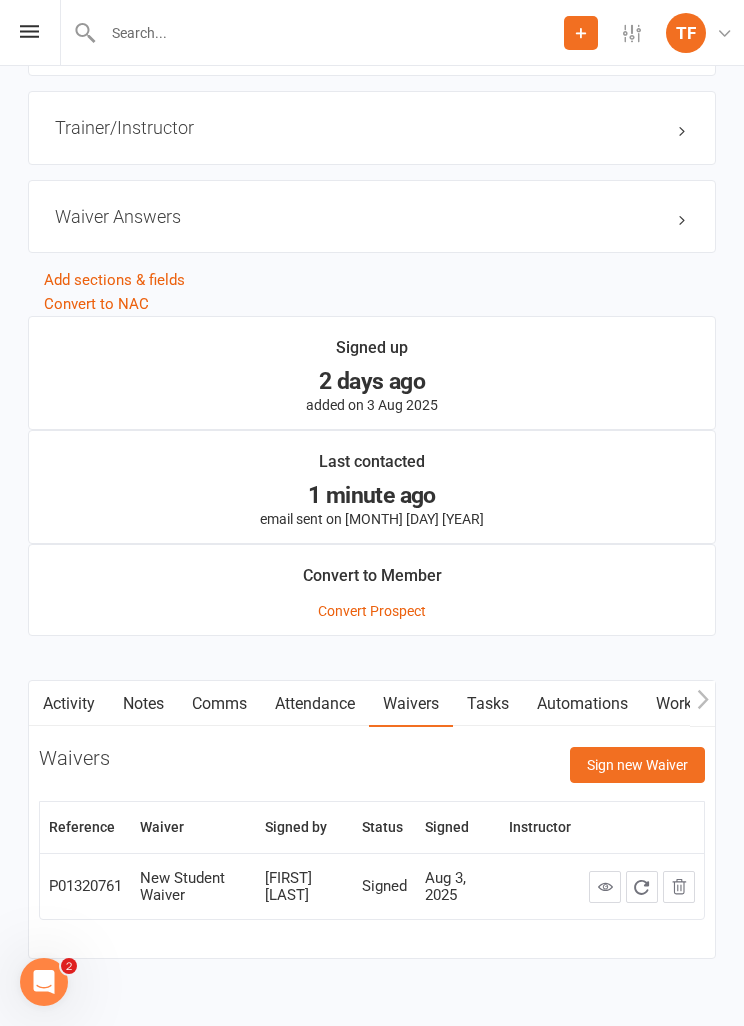 click on "Sign new Waiver" at bounding box center [637, 765] 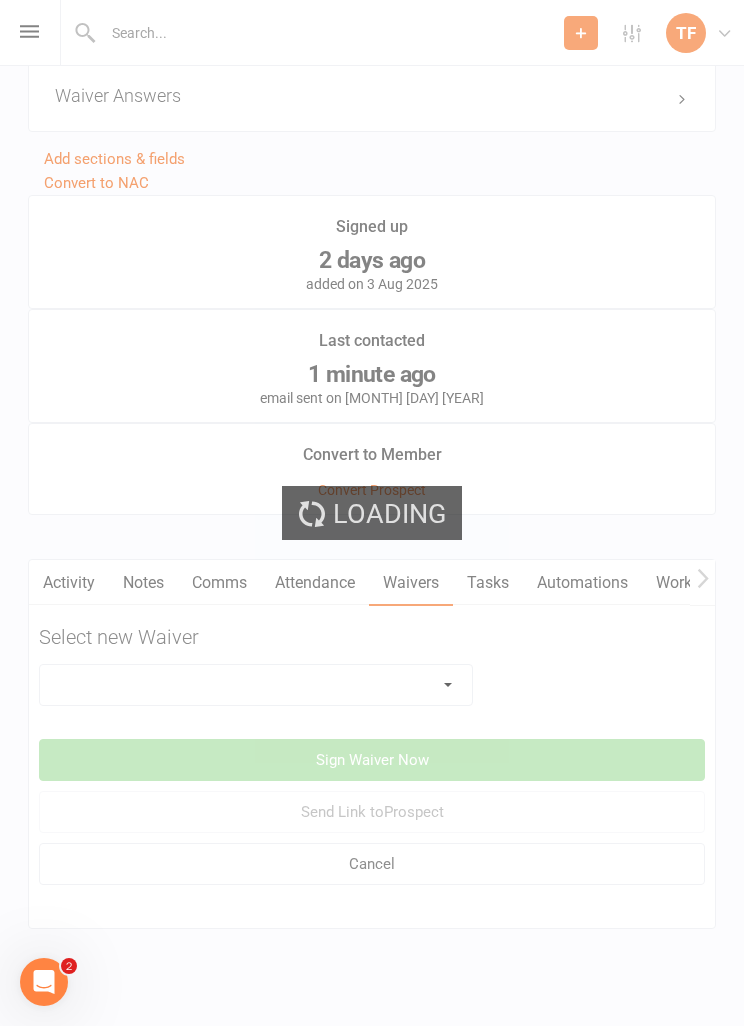 scroll, scrollTop: 1807, scrollLeft: 0, axis: vertical 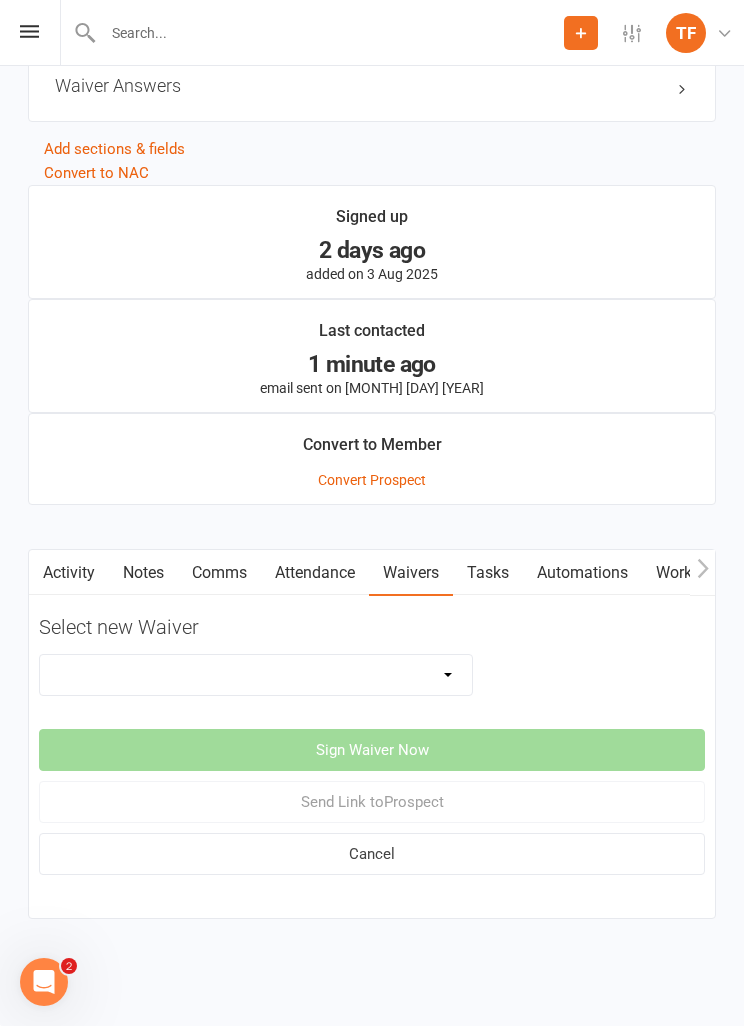 click on "Direct Debit Contract New Student Waiver Online - Adults - 12 Month DD Online - Adults - 6 Month DD Online - Adults - 6 Month UP FRONT Online - Adults - Flexi DD Online - Adults - Intro Pass Online - Student - 12 Month DD Online - Student - 6 Month DD Online - Student - 6 Month UP FRONT Online - Student - Flexi DD Online - Student - Intro Pass Online - Student - Limited Pass - 6 Month DD TFC Online Direct Debit Waiver Up front NO PAYMENT DETAILS Contract X-Pass Direct Debit Contract" at bounding box center (256, 675) 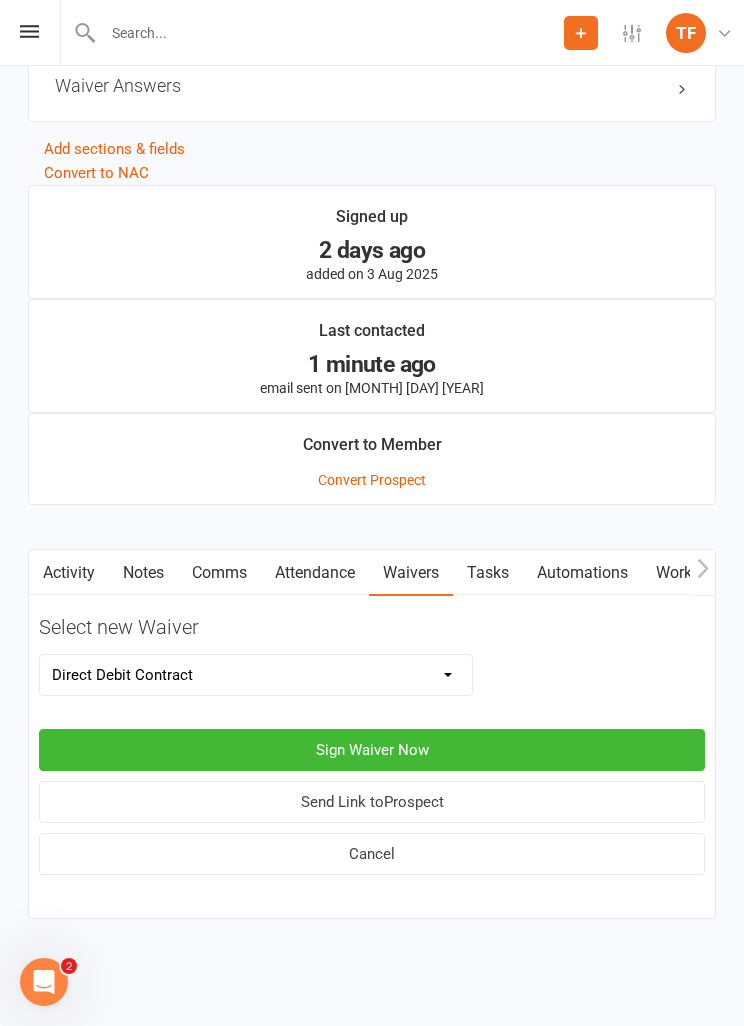 click on "Sign Waiver Now" at bounding box center [372, 750] 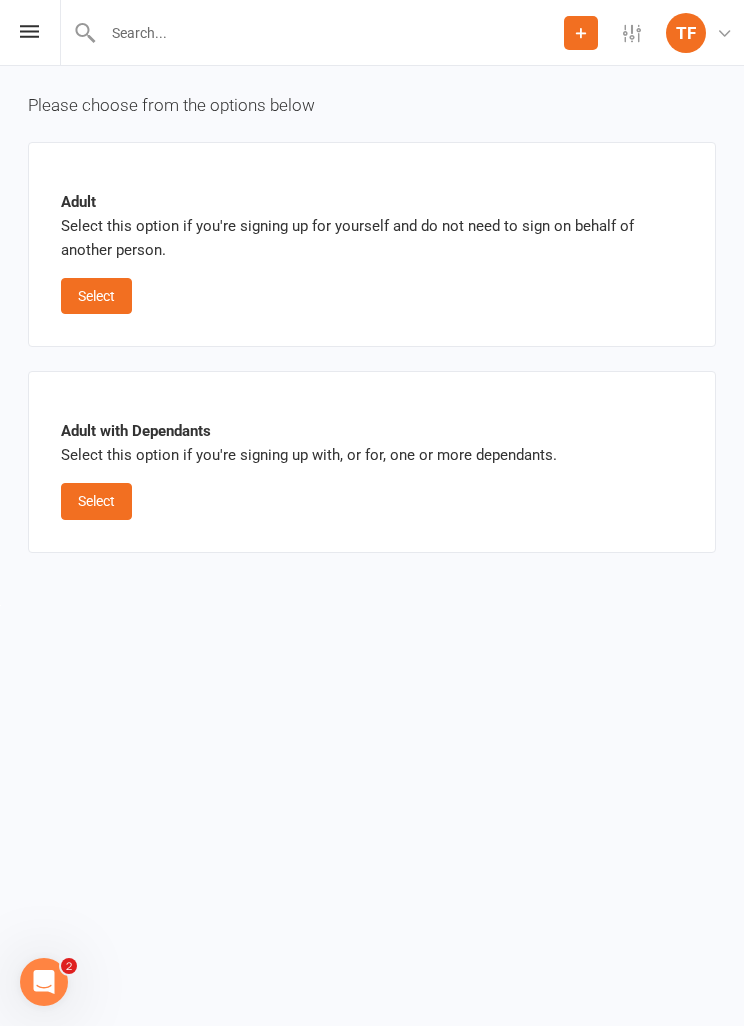 scroll, scrollTop: 0, scrollLeft: 0, axis: both 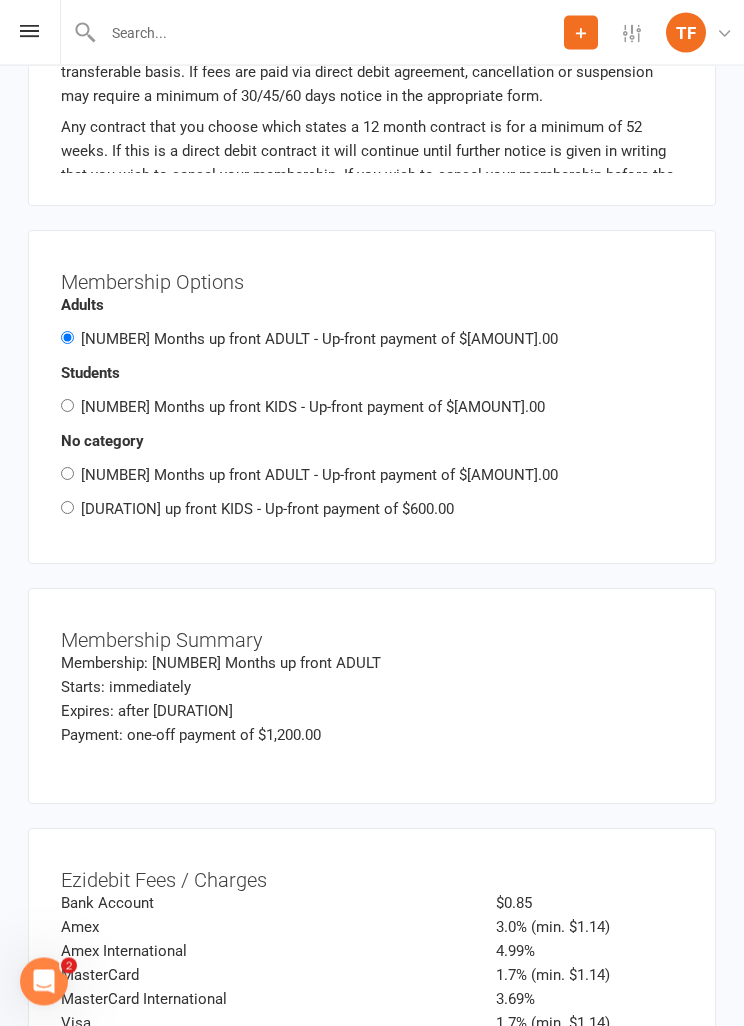 click on "[NUMBER] Months up front ADULT - Up-front payment of $[AMOUNT].00" at bounding box center (319, 476) 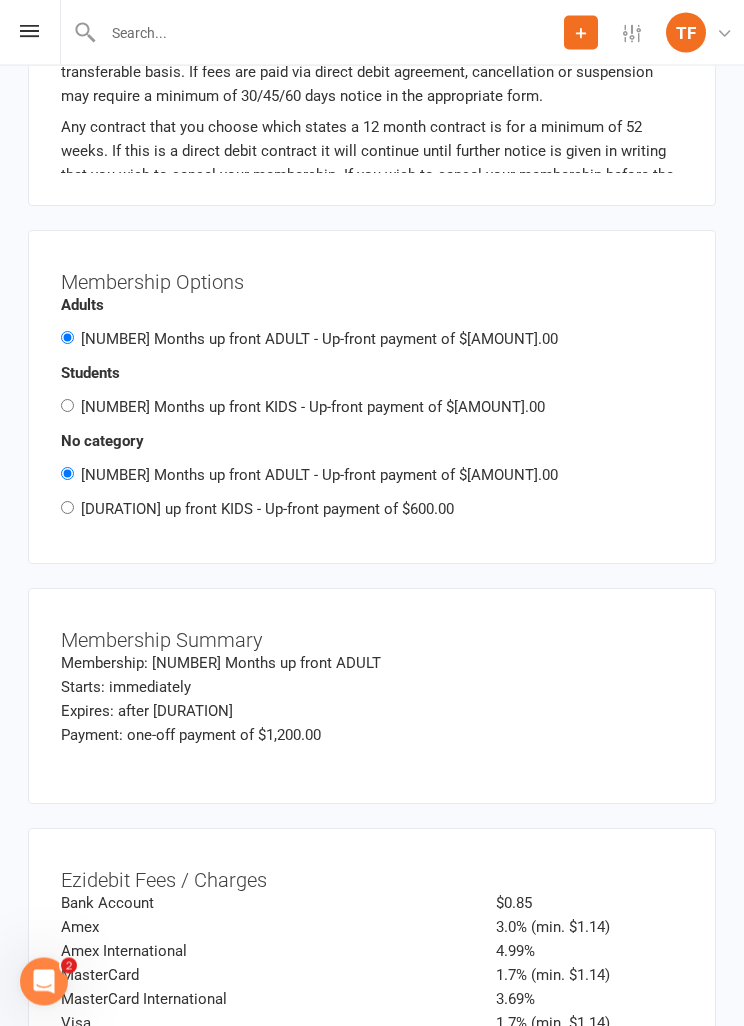 radio on "false" 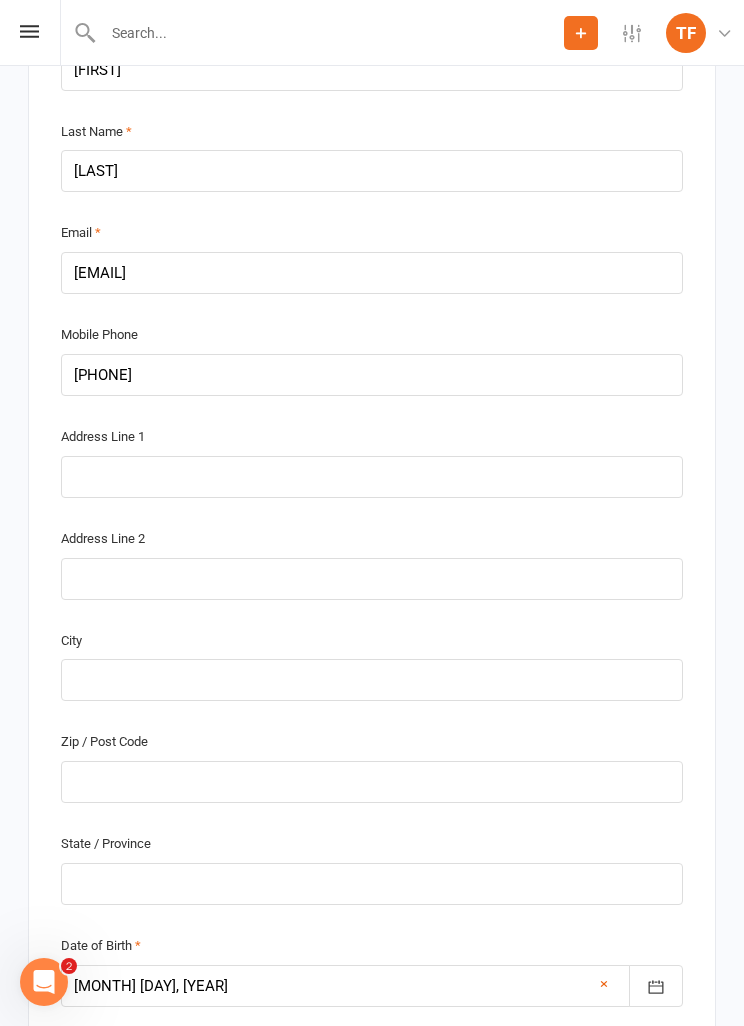 scroll, scrollTop: 747, scrollLeft: 0, axis: vertical 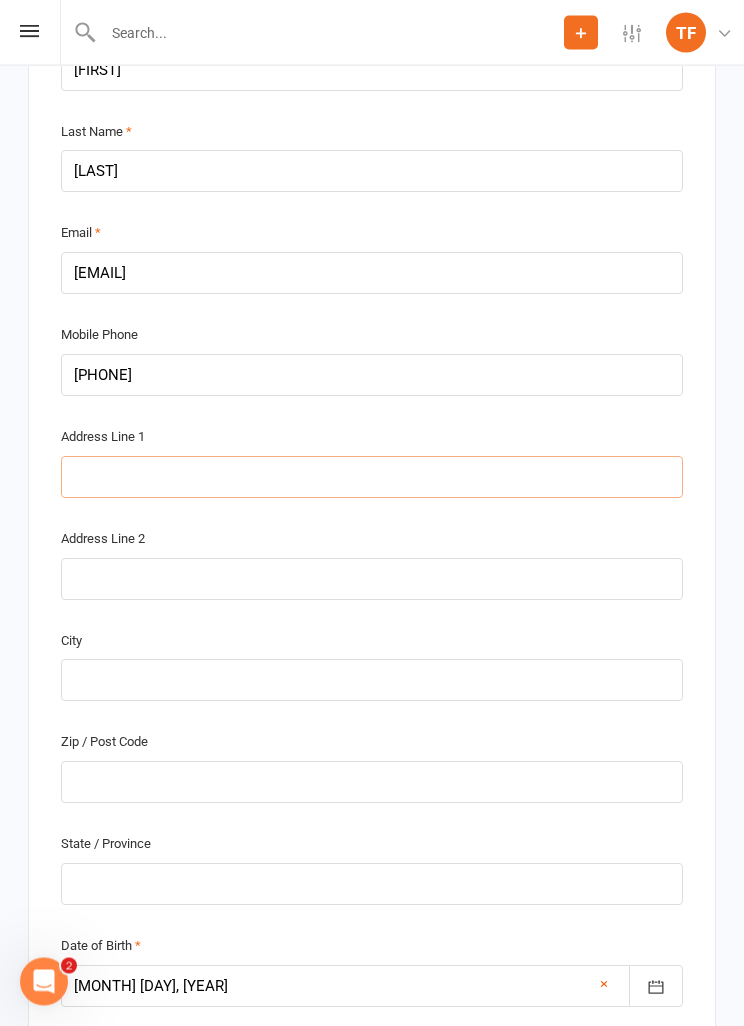 click at bounding box center (372, 478) 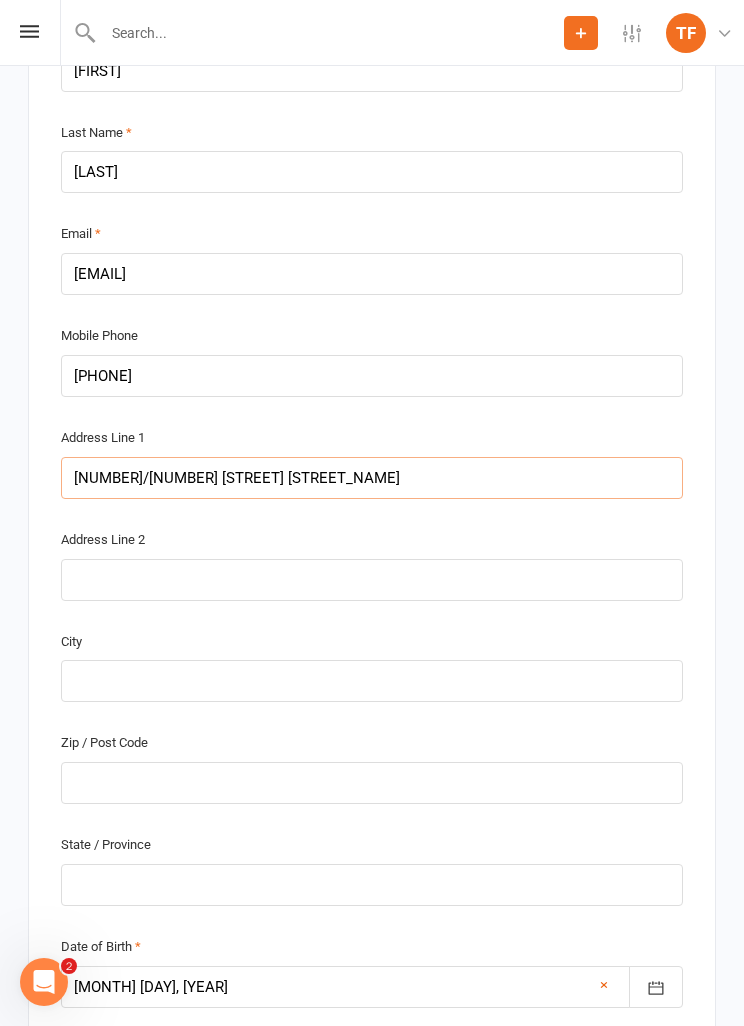 type on "[NUMBER]/[NUMBER] [STREET] [STREET_NAME]" 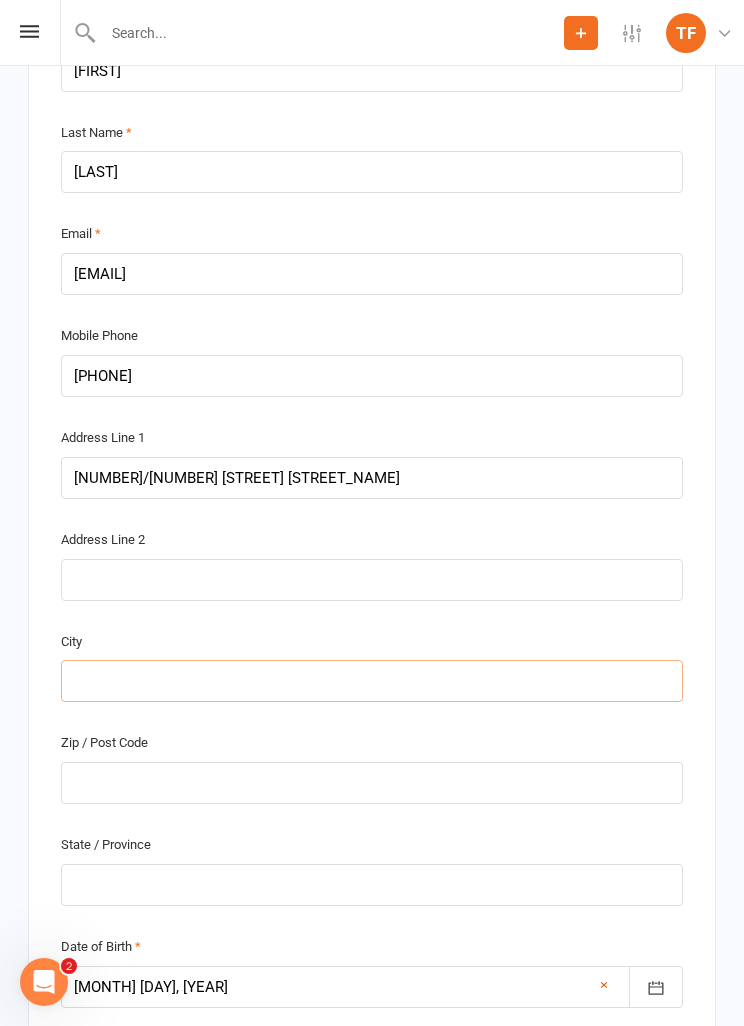 click at bounding box center [372, 681] 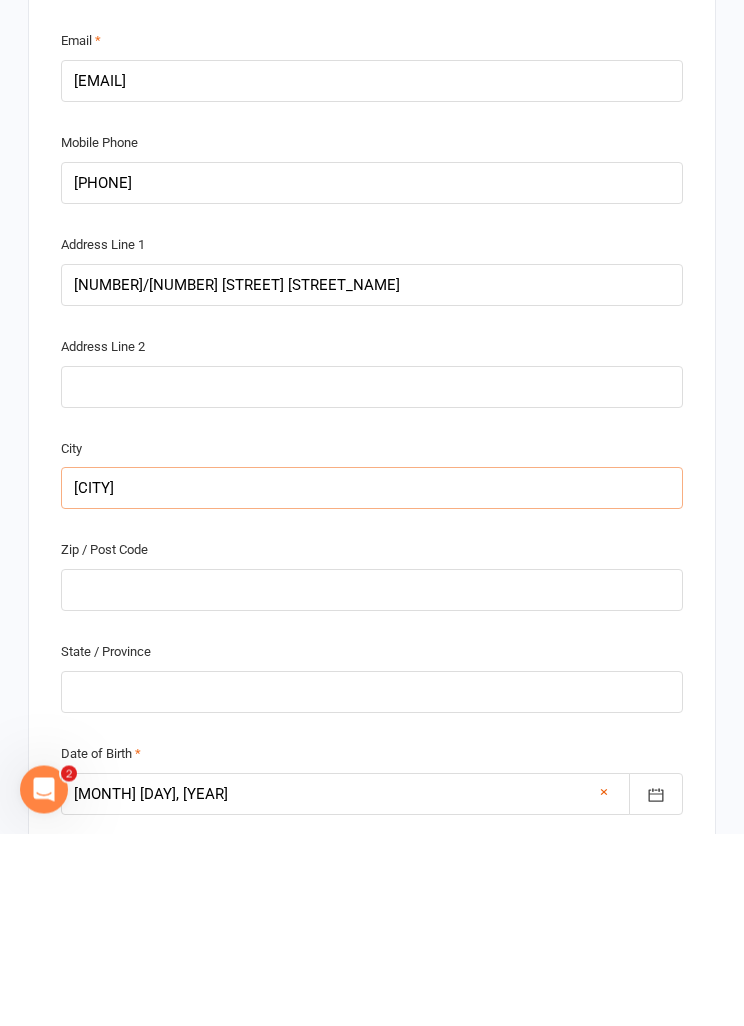 type on "[CITY]" 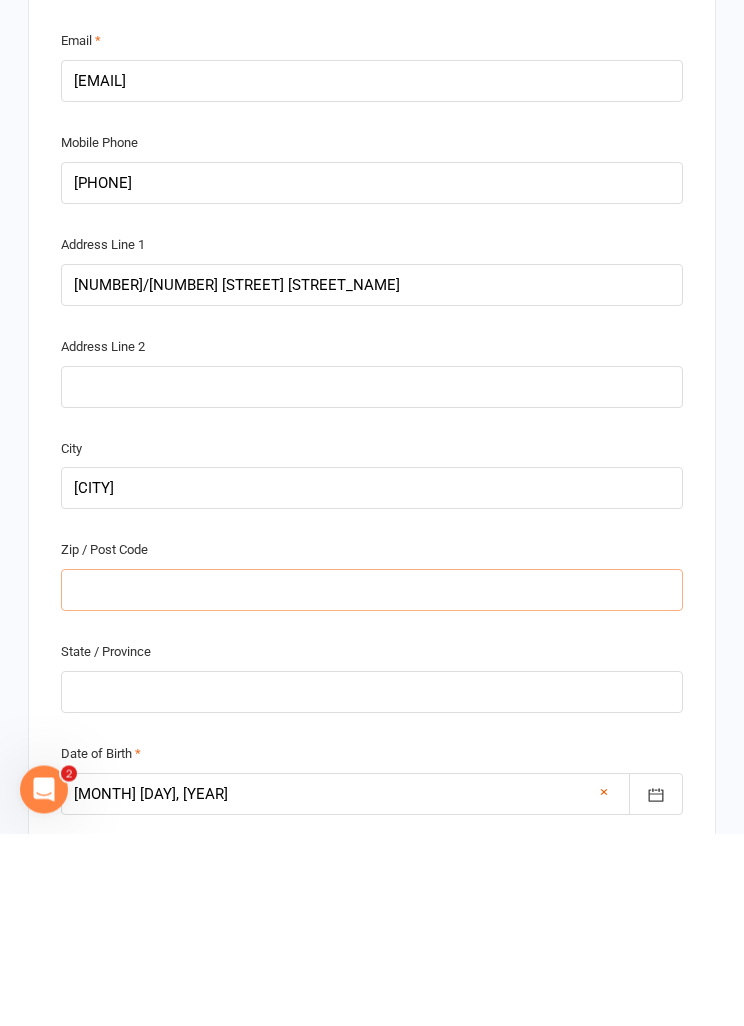click at bounding box center (372, 783) 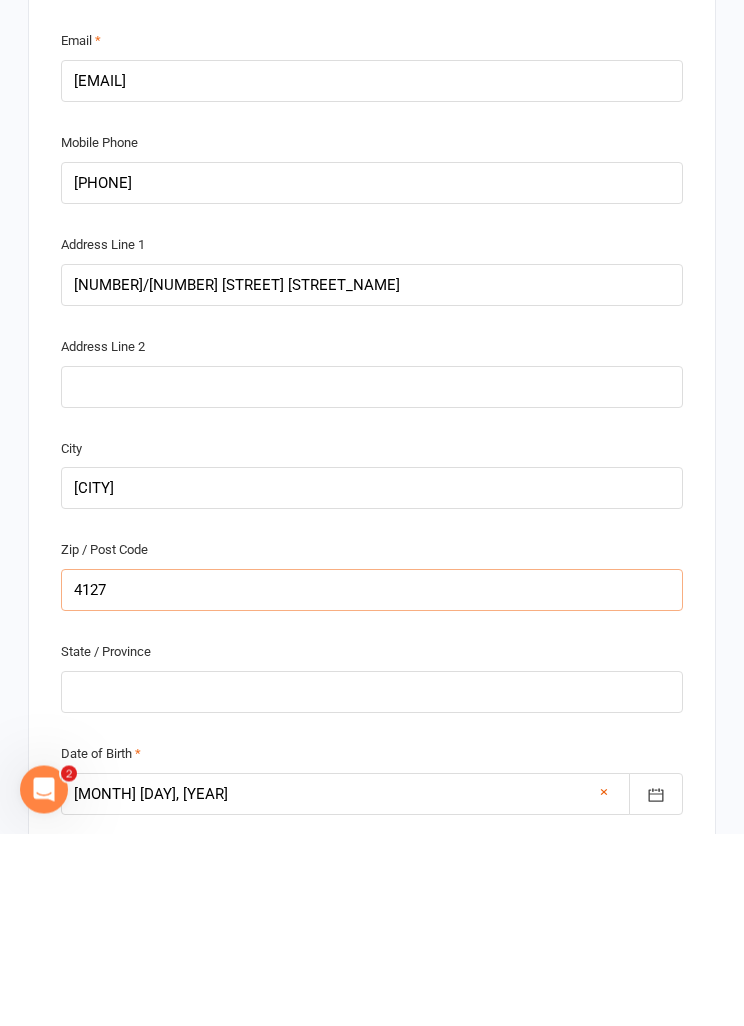 type on "4127" 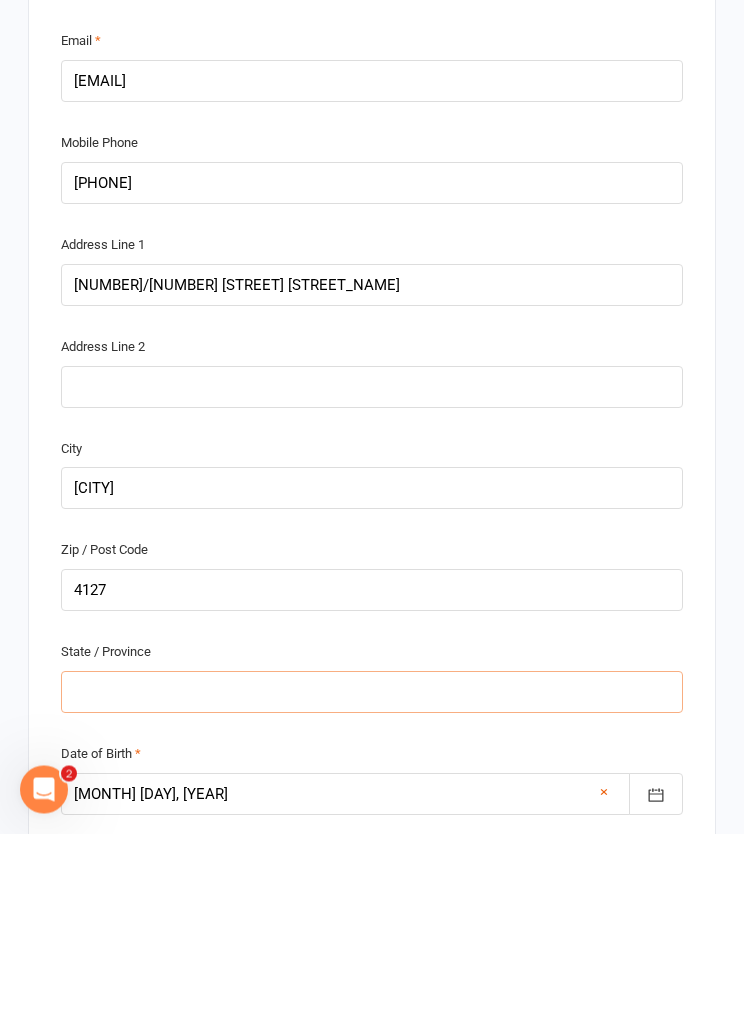 click at bounding box center [372, 885] 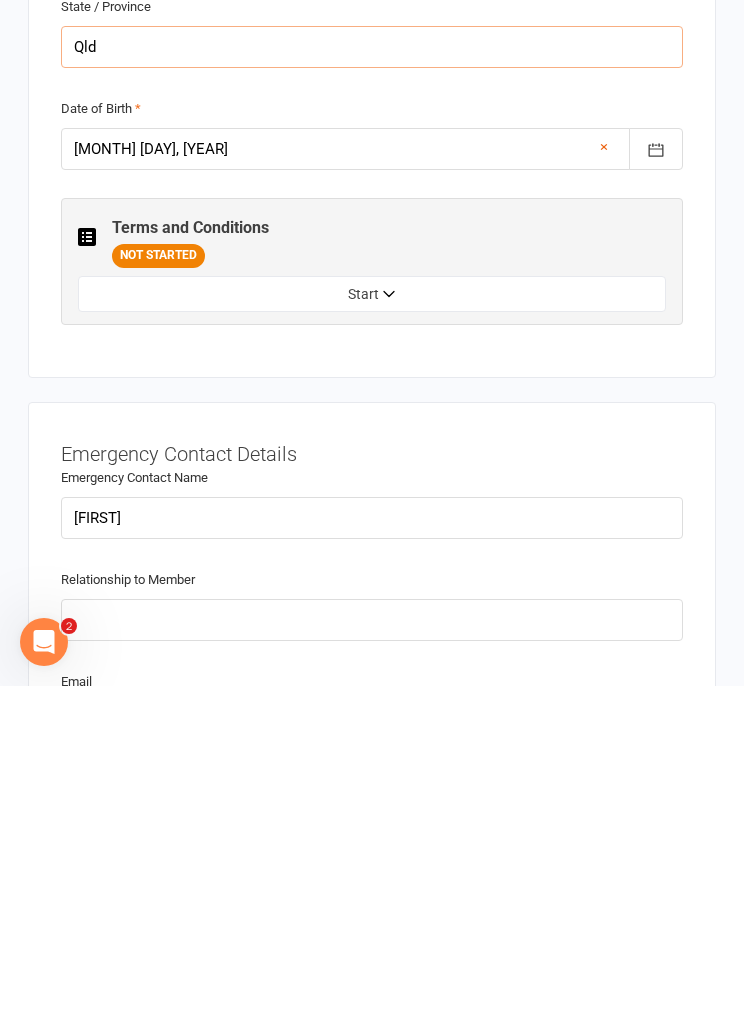 scroll, scrollTop: 1264, scrollLeft: 0, axis: vertical 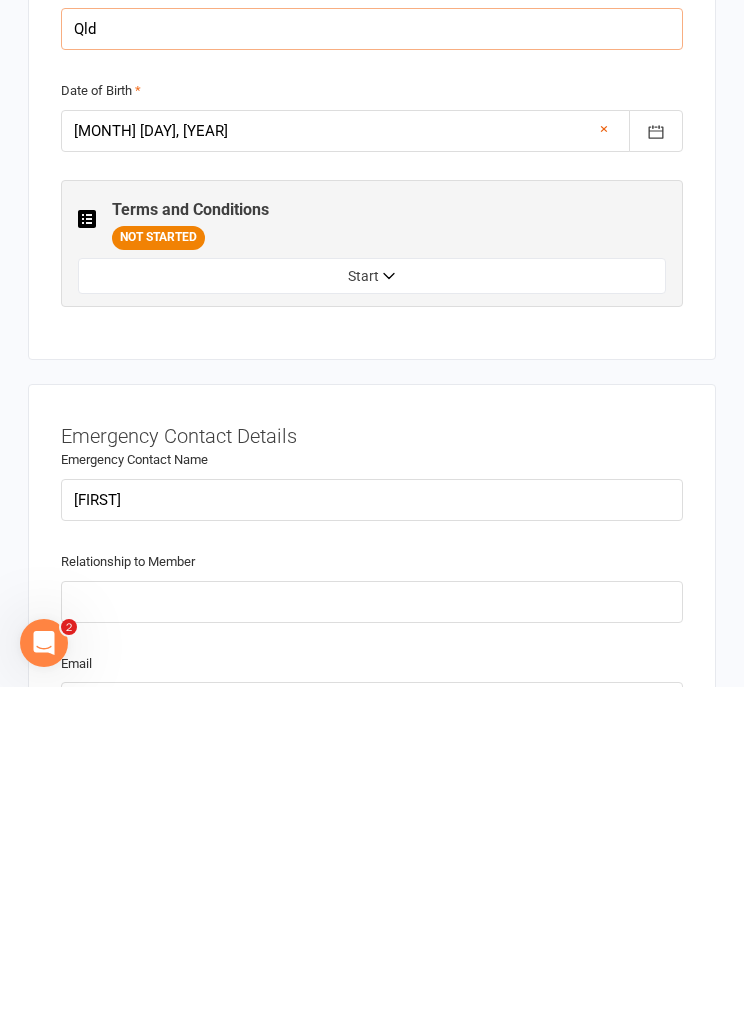 type on "Qld" 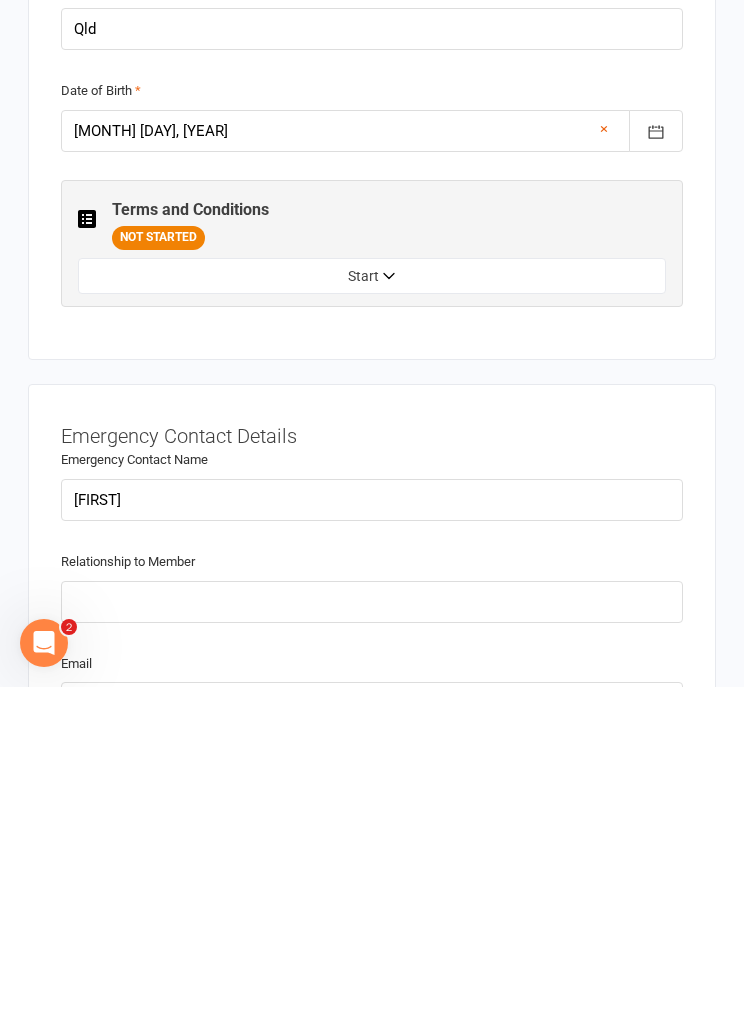 click on "Start" at bounding box center [372, 615] 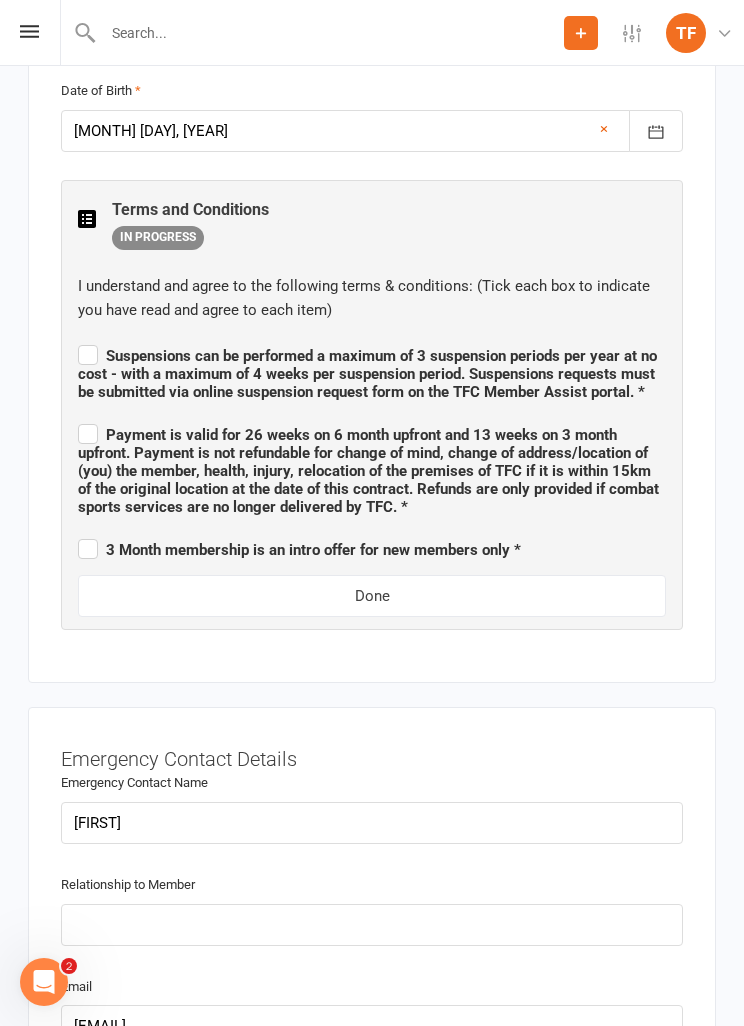 click on "Suspensions can be performed a maximum of 3 suspension periods per year at no cost - with a maximum of 4 weeks per suspension period. Suspensions requests must be submitted via online suspension request form on the TFC Member Assist portal.   *" at bounding box center (367, 374) 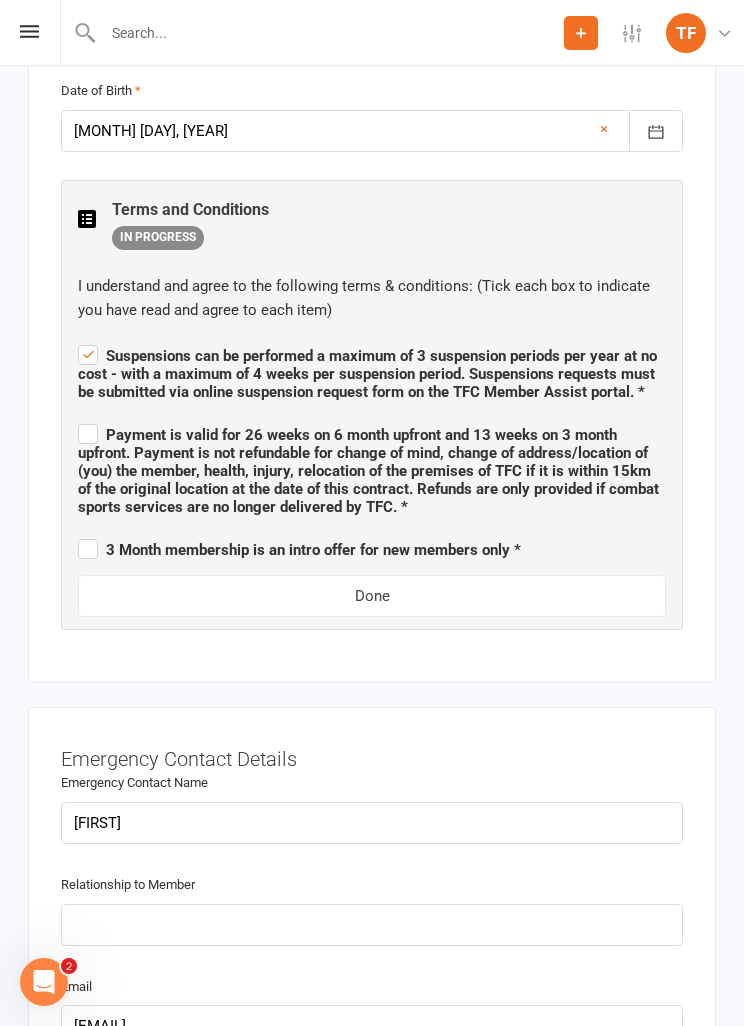 checkbox on "true" 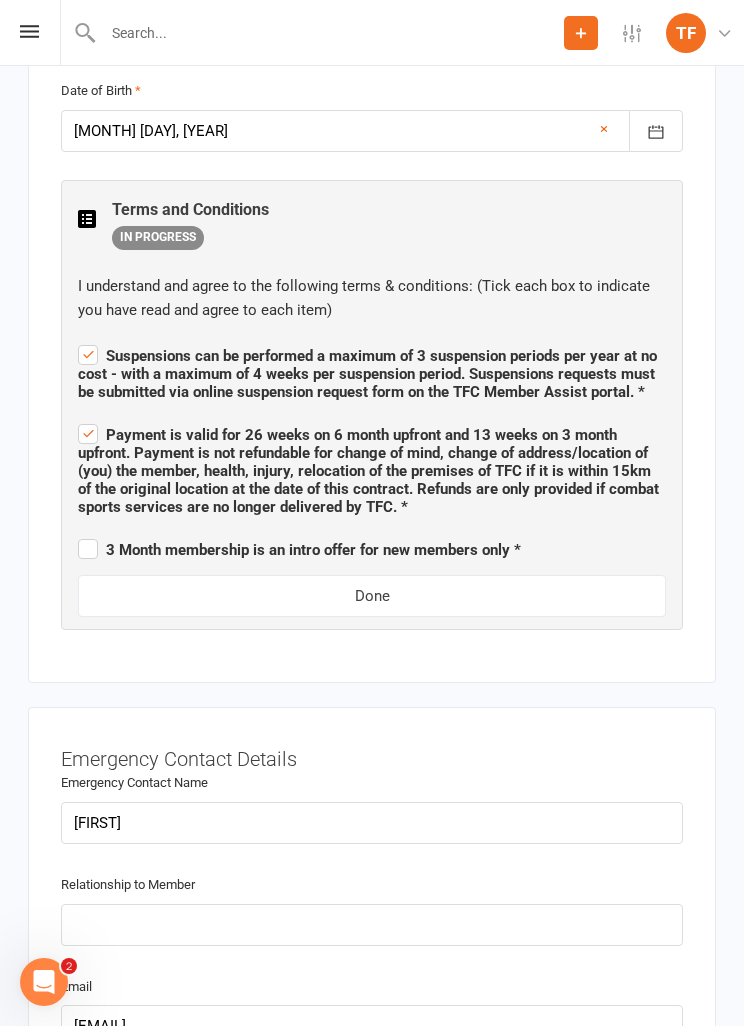 checkbox on "true" 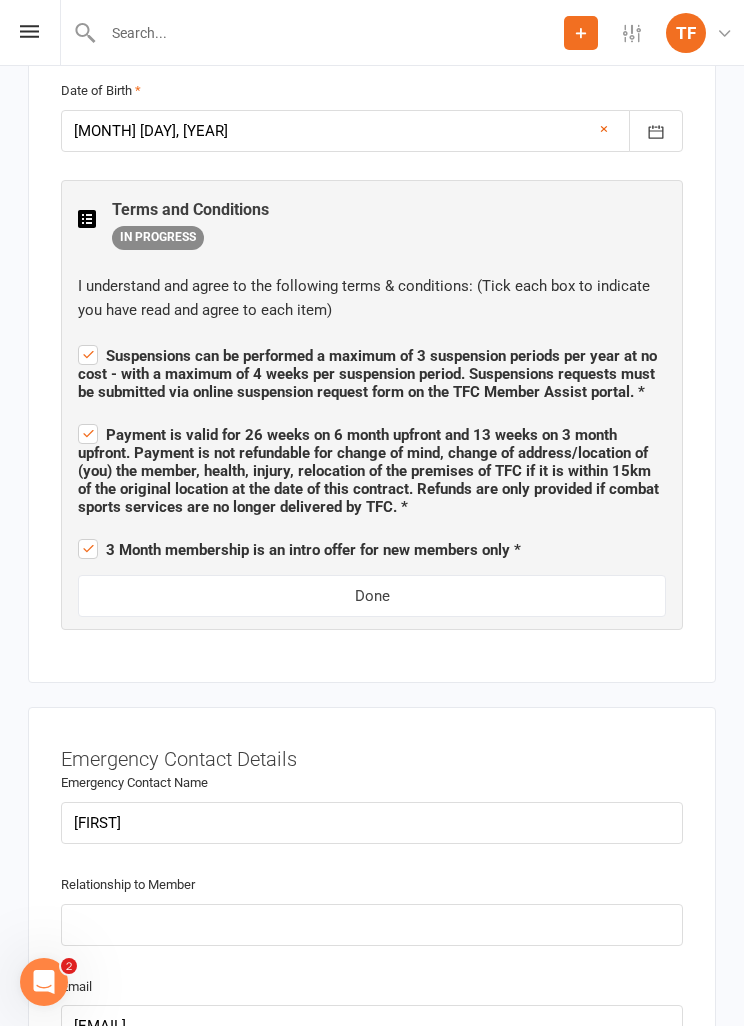checkbox on "true" 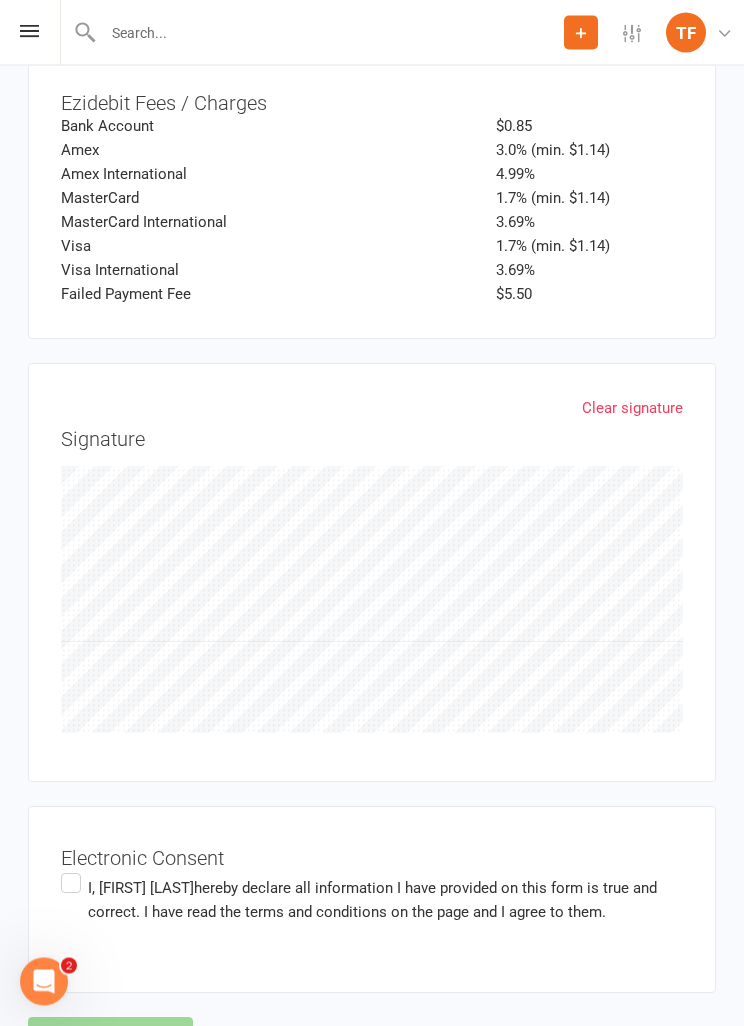 scroll, scrollTop: 3517, scrollLeft: 0, axis: vertical 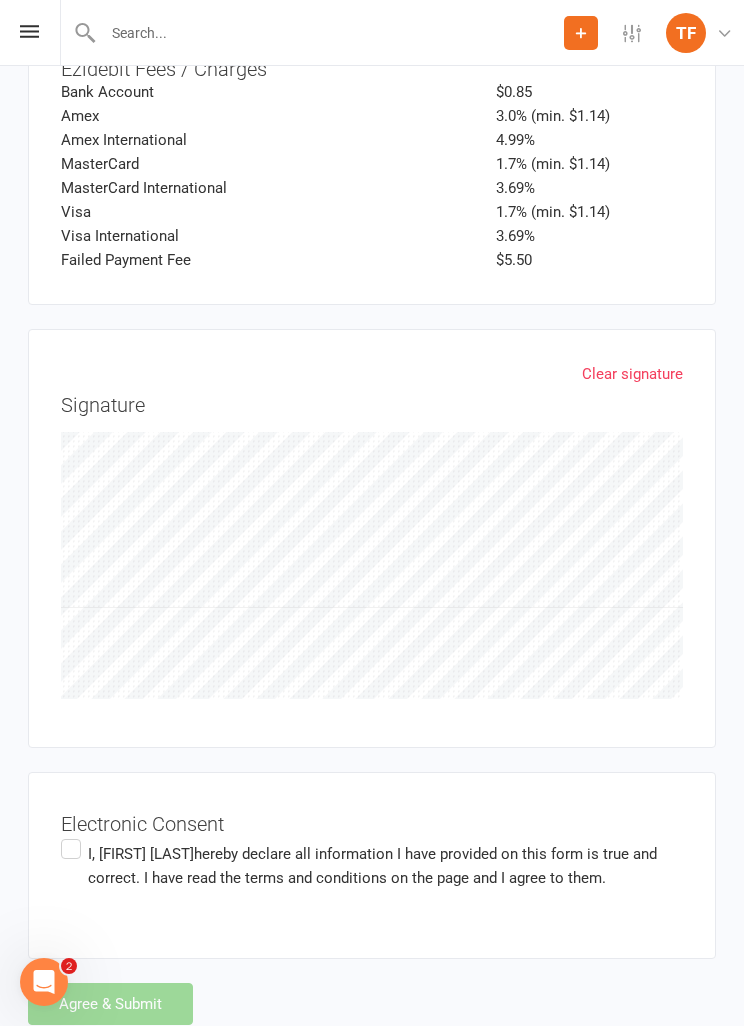 click on "I, [FIRST] [LAST] hereby declare all information I have provided on this form is true and correct. I have read the terms and conditions on the page and I agree to them." at bounding box center (372, 866) 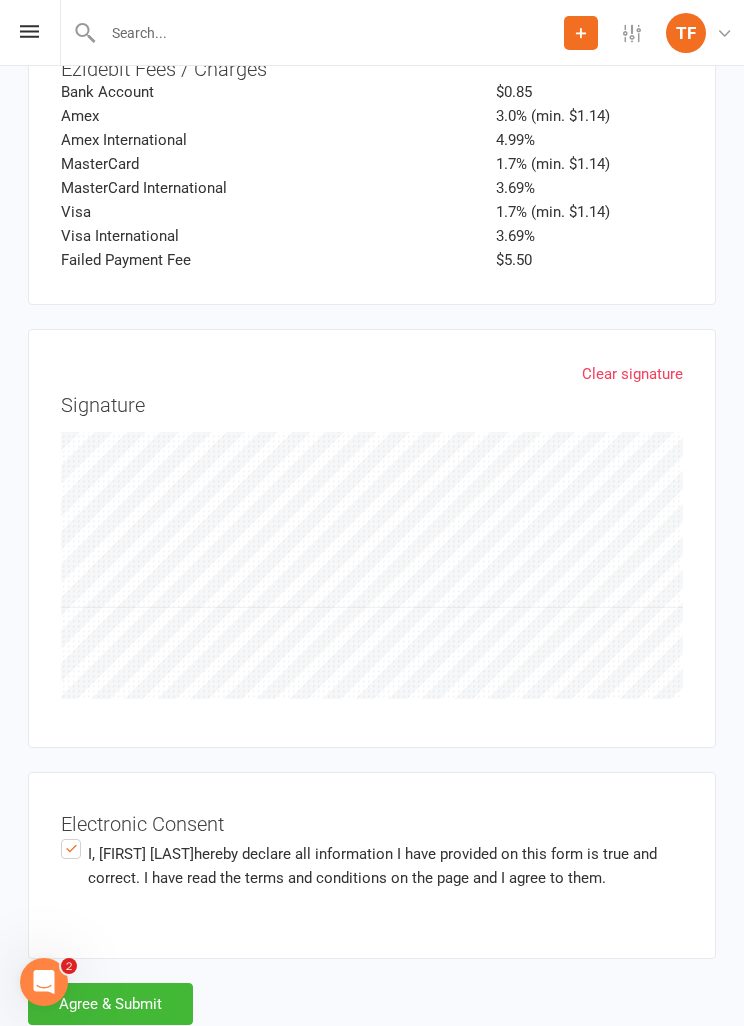 click on "Agree & Submit" at bounding box center (110, 1004) 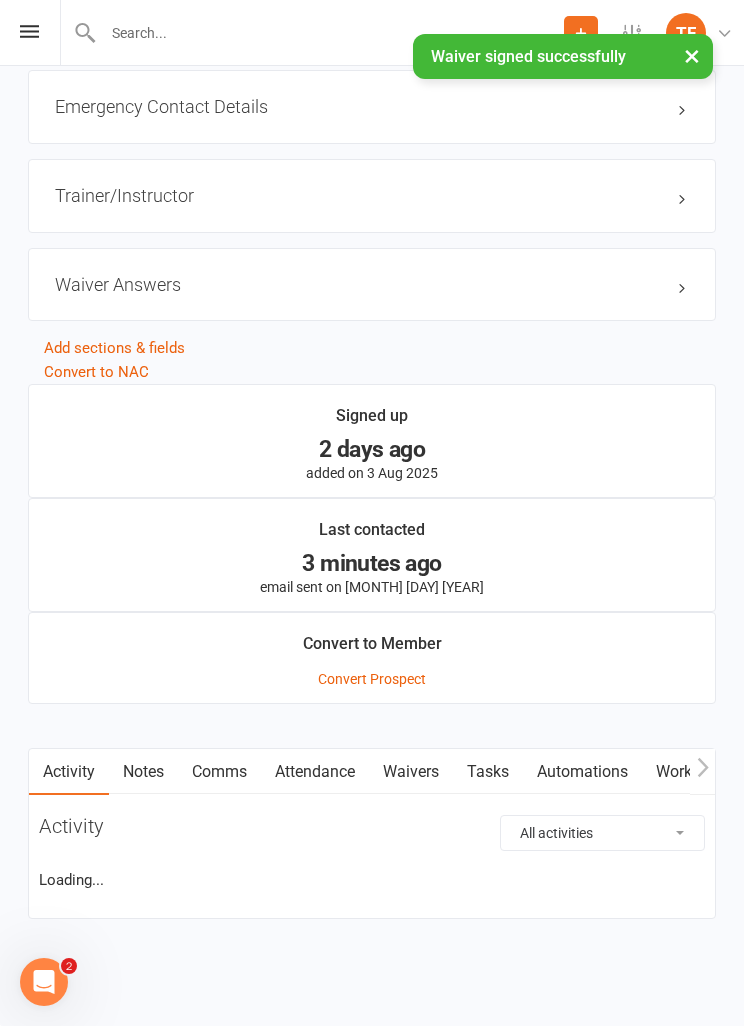 scroll, scrollTop: 0, scrollLeft: 0, axis: both 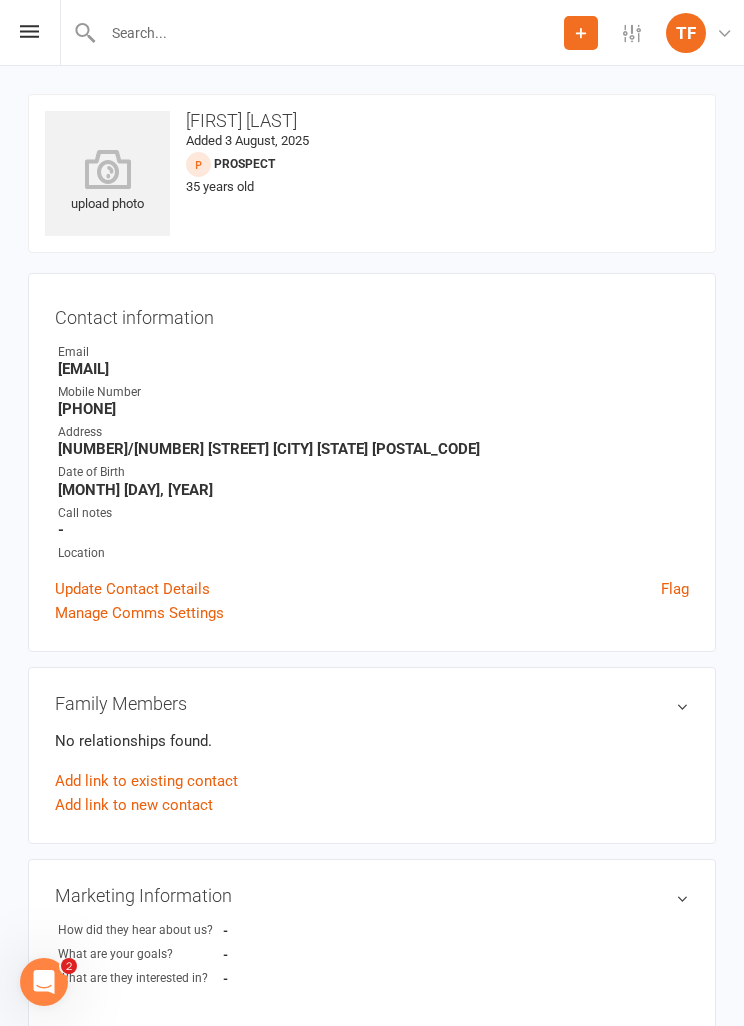 click at bounding box center (107, 169) 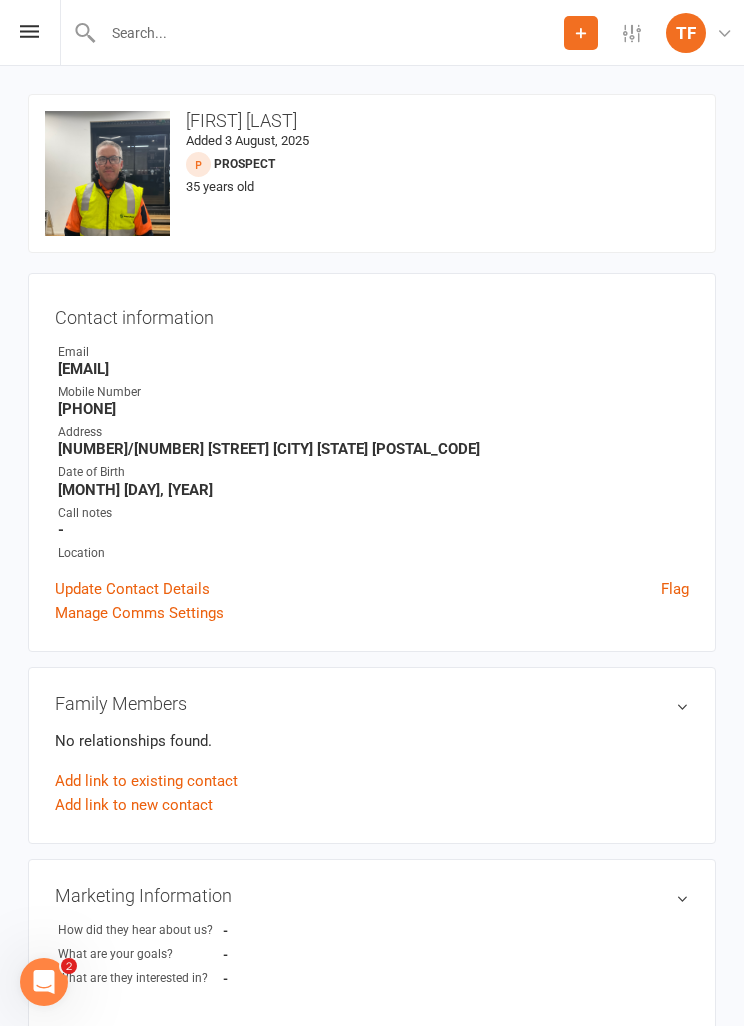 click on "Email" at bounding box center (373, 352) 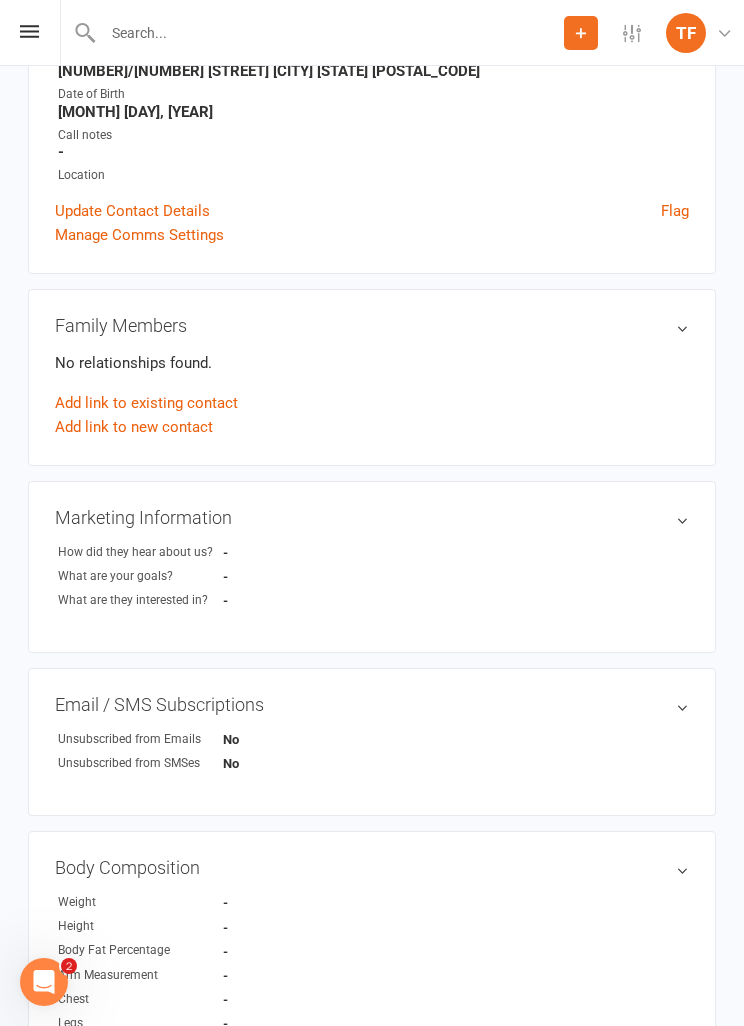 scroll, scrollTop: 0, scrollLeft: 0, axis: both 